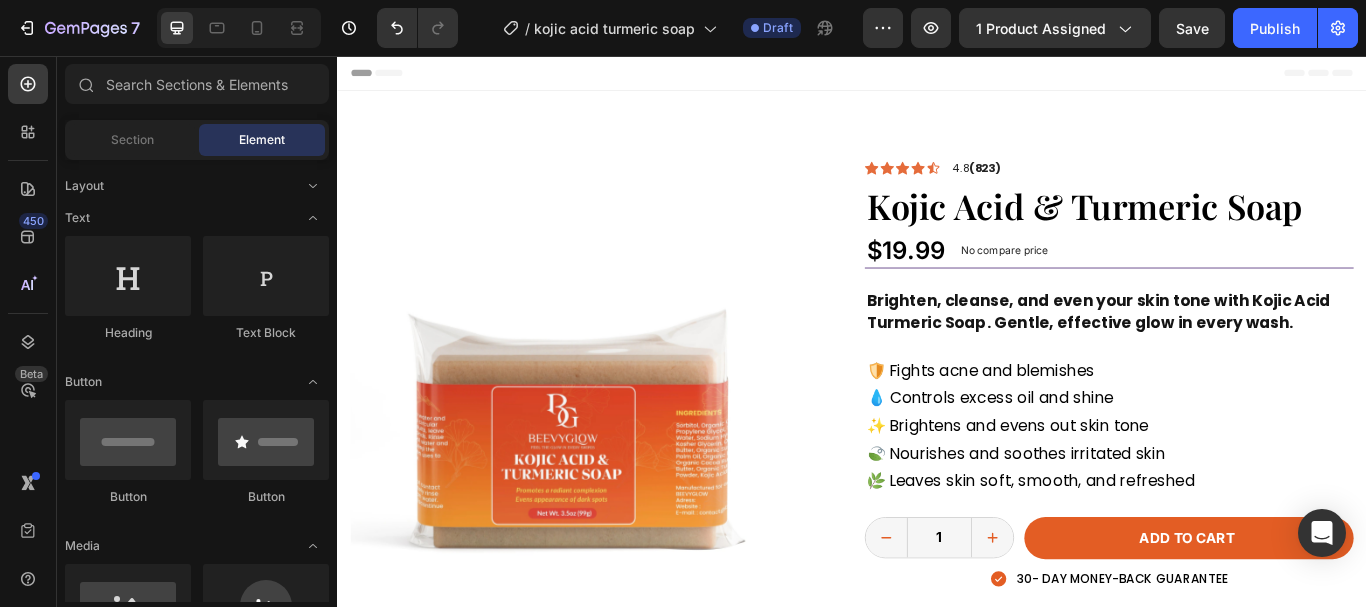 scroll, scrollTop: 648, scrollLeft: 0, axis: vertical 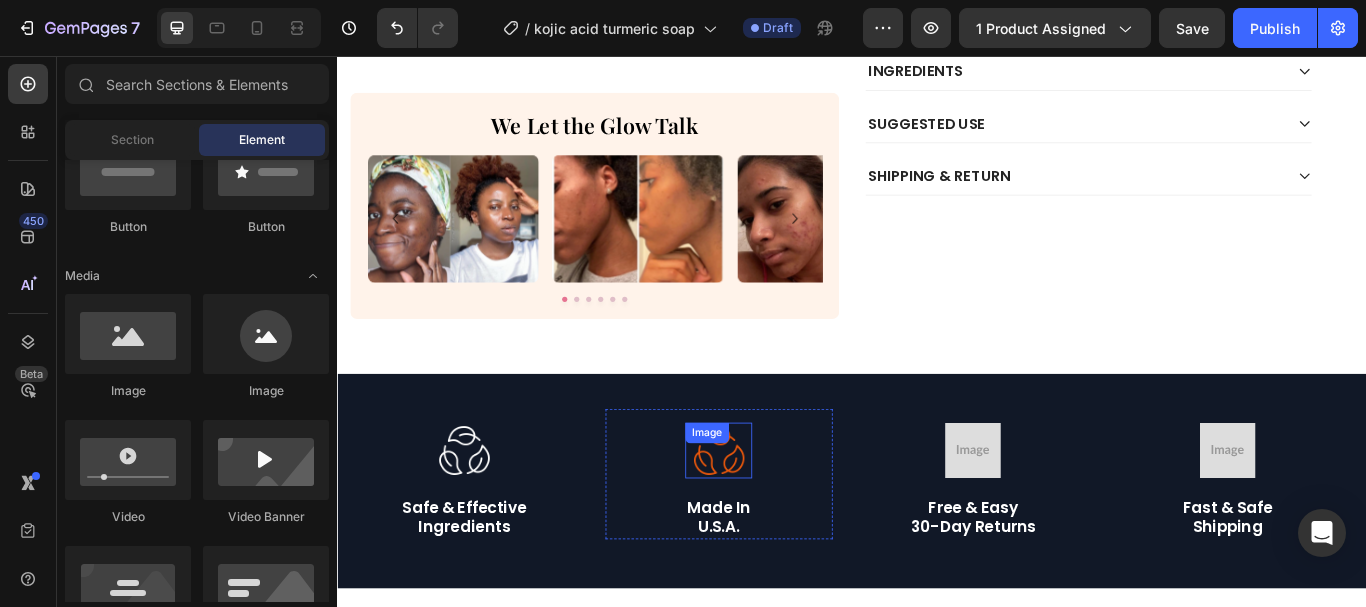 click on "Image" at bounding box center (781, 516) 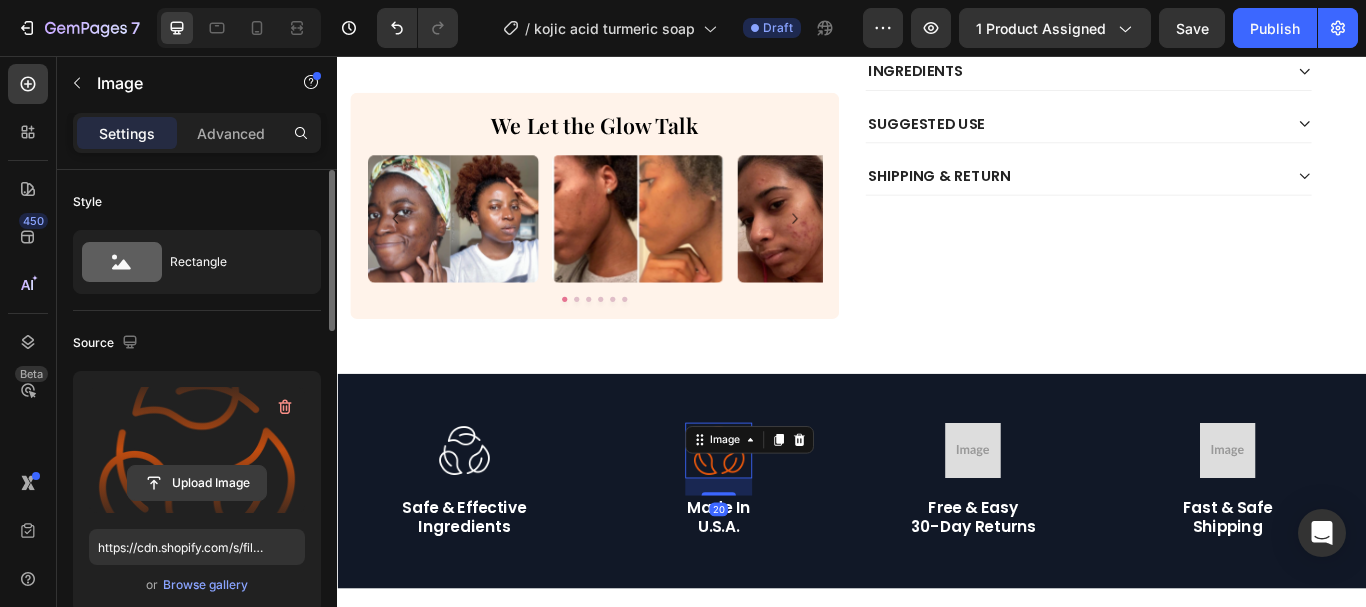 click 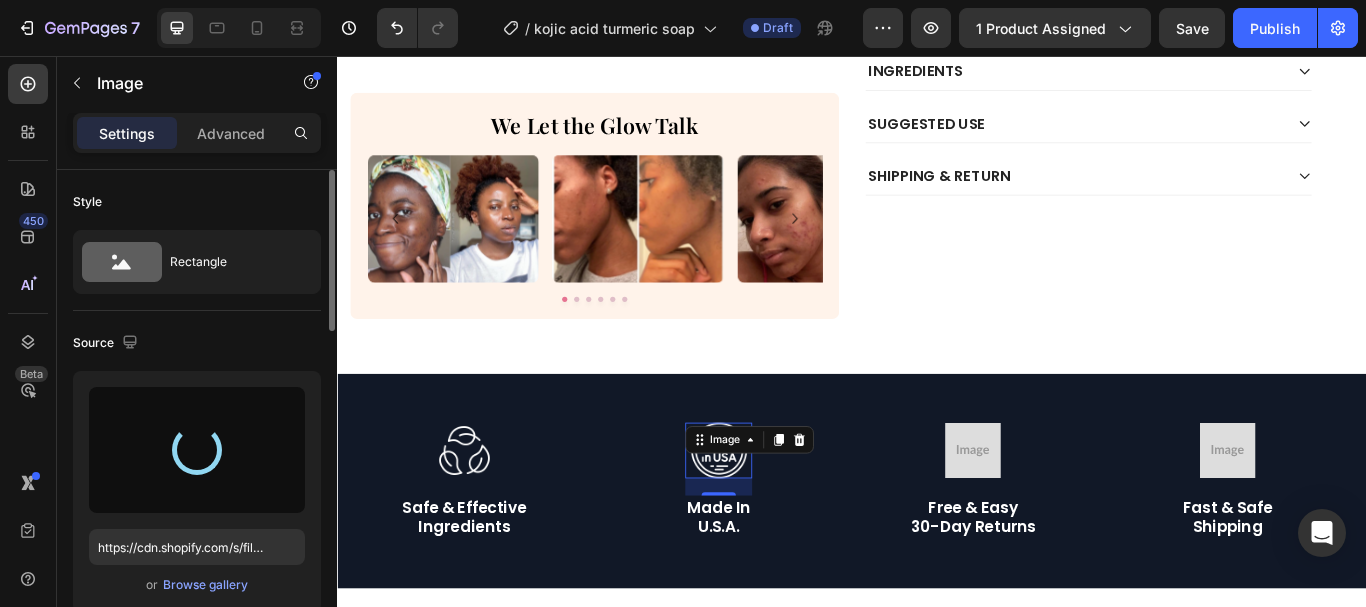 type on "https://cdn.shopify.com/s/files/1/0957/7467/1138/files/gempages_578069000072725008-95b7706a-18be-43cd-9587-76ee72e068e0.webp" 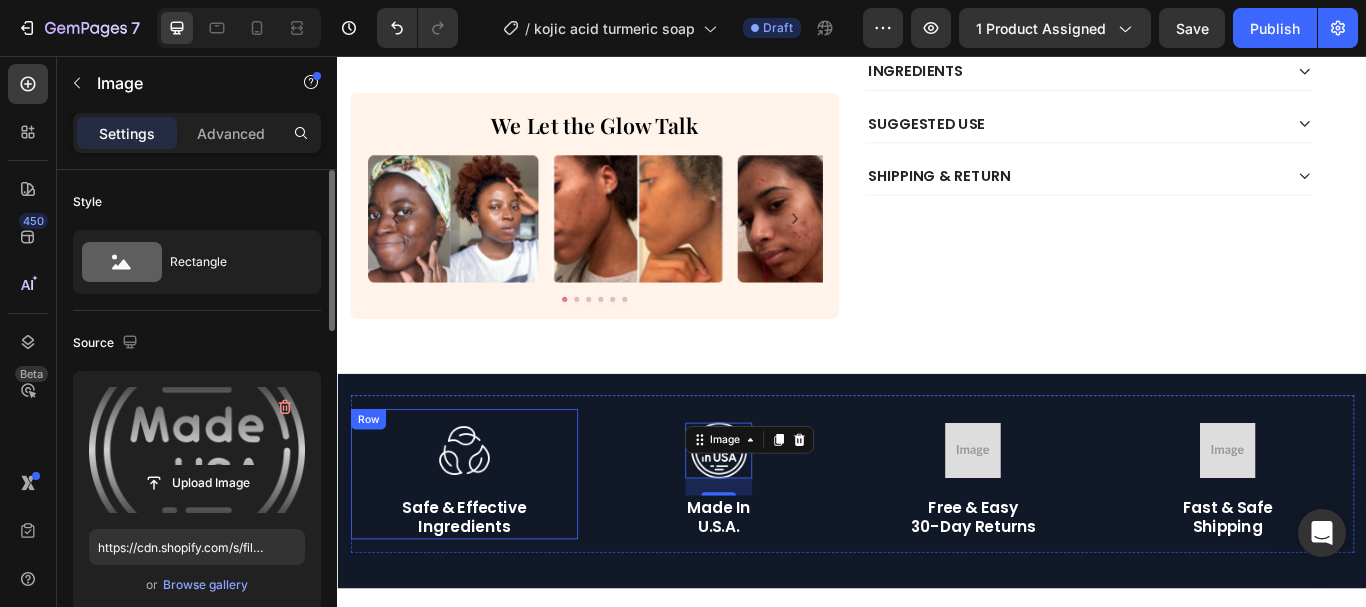 click on "Image" at bounding box center (484, 516) 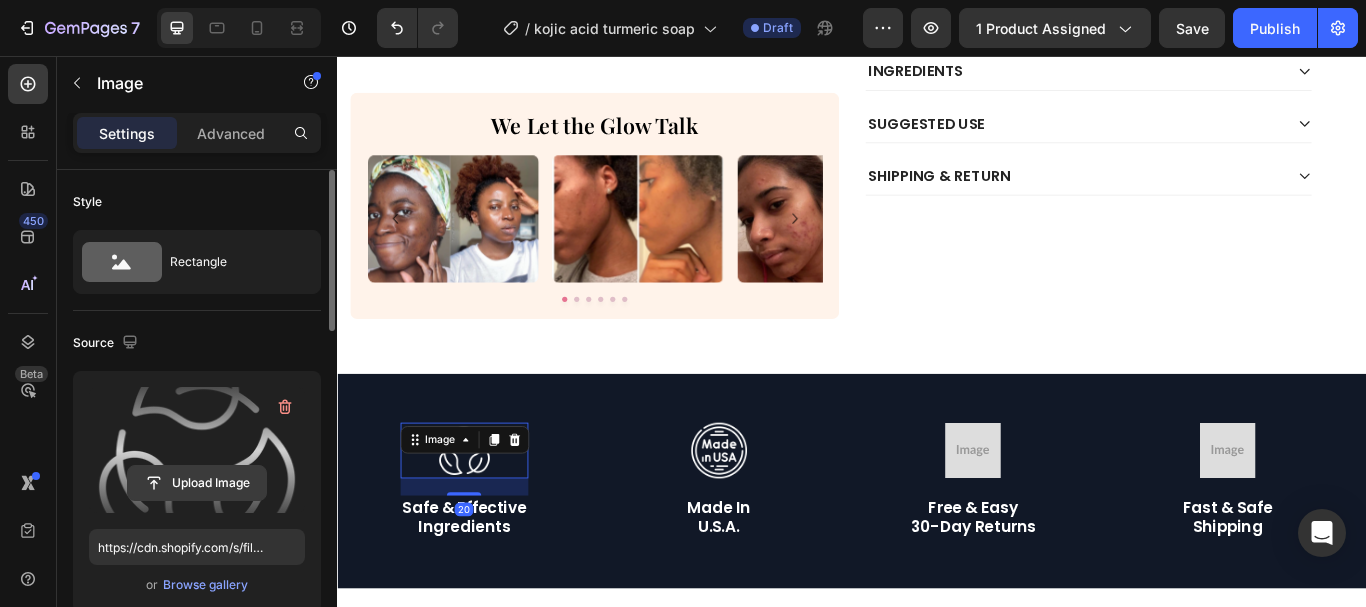 click 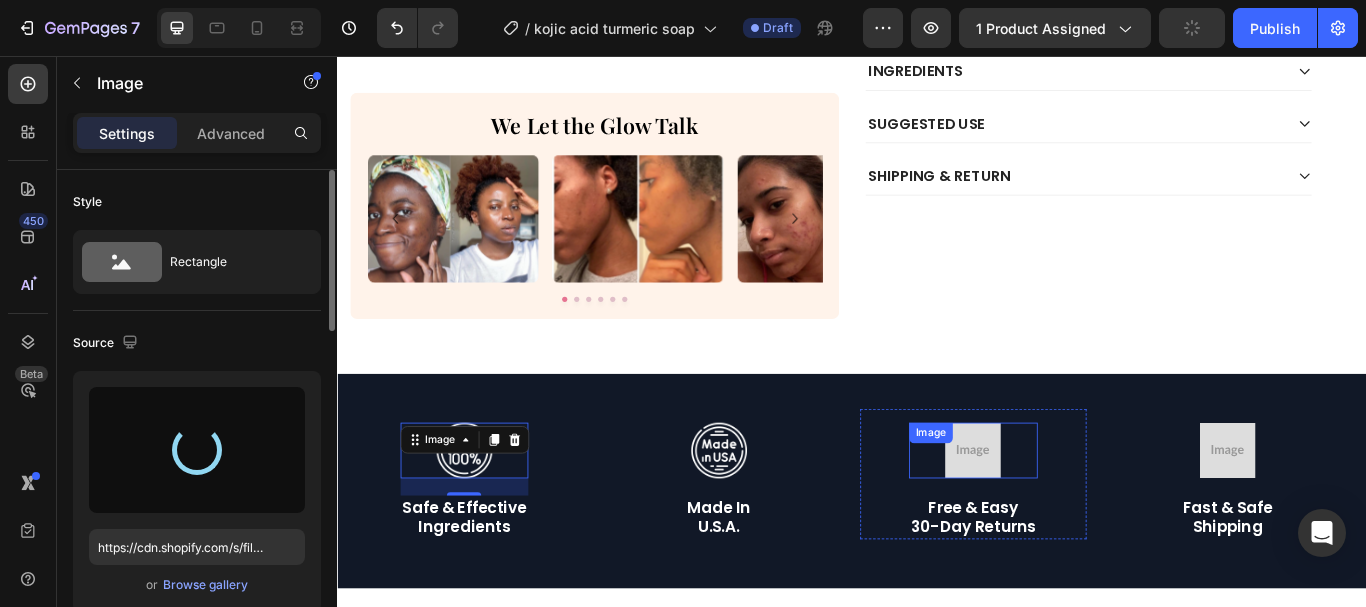 type on "https://cdn.shopify.com/s/files/1/0957/7467/1138/files/gempages_578069000072725008-16507f95-2121-42e3-ad13-c4ac4bb0f7b6.webp" 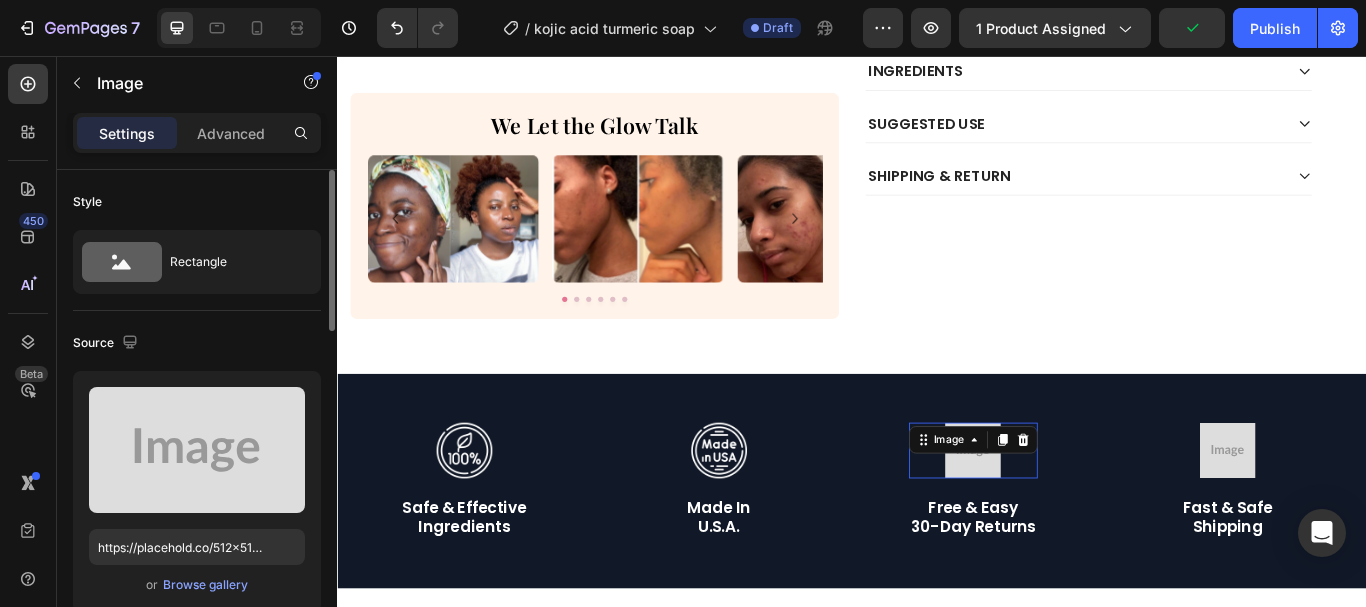 click at bounding box center [1077, 516] 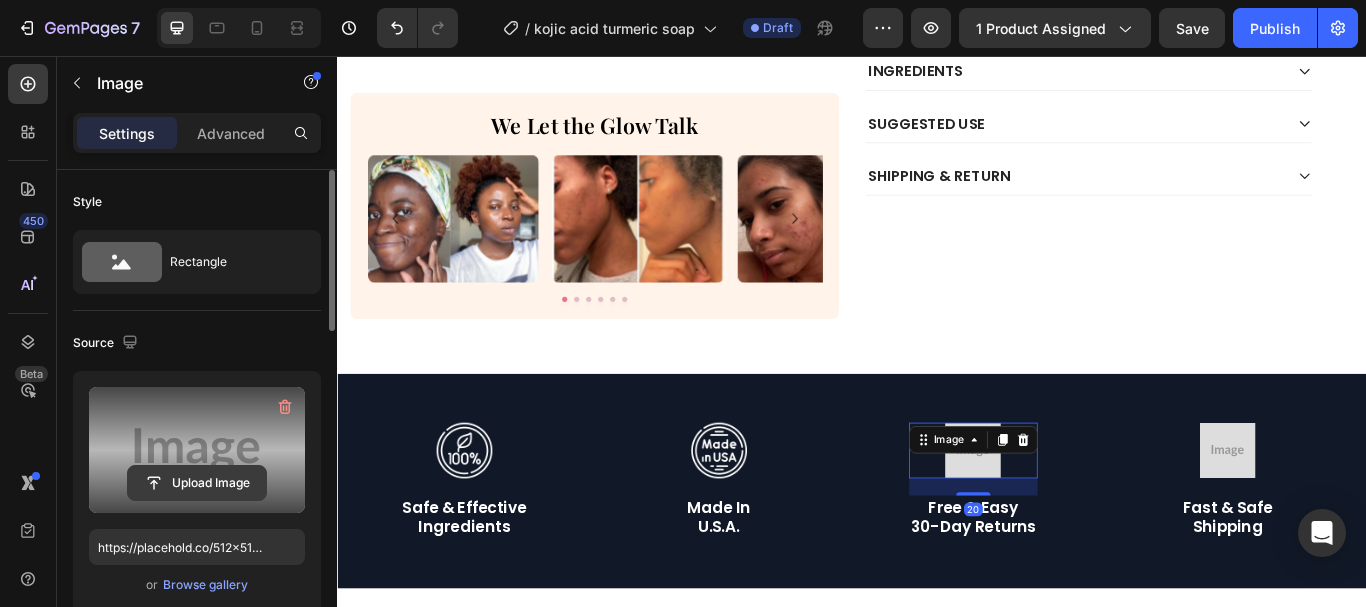 click 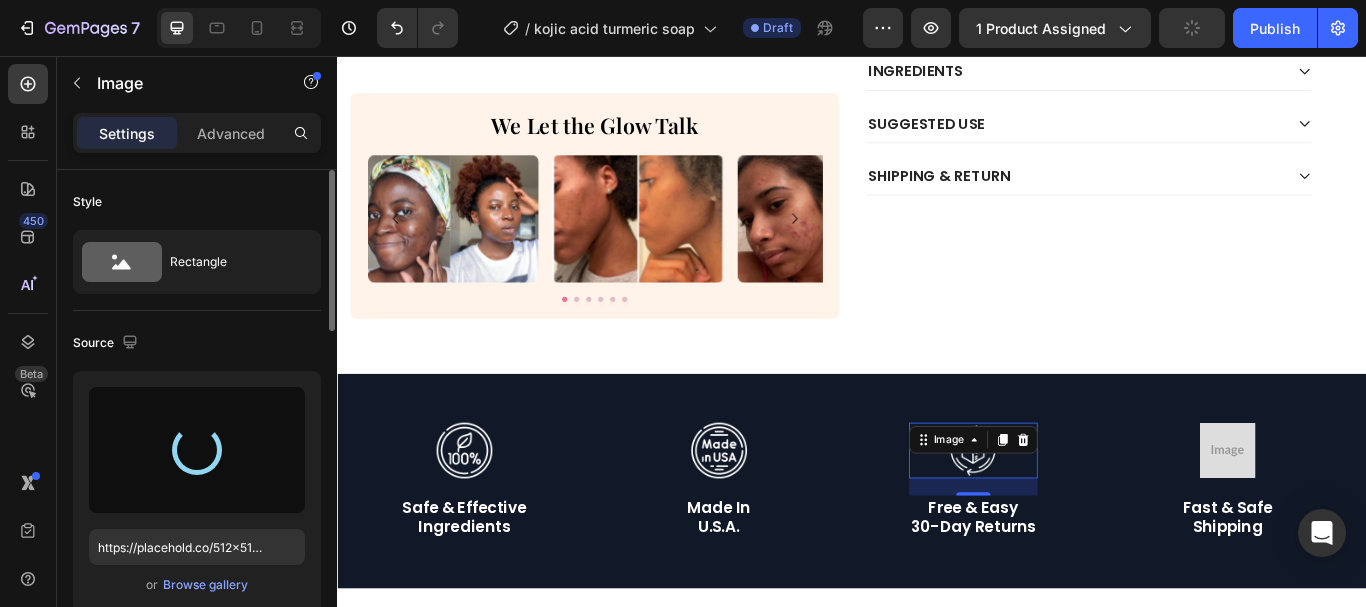 type on "https://cdn.shopify.com/s/files/1/0957/7467/1138/files/gempages_578069000072725008-dbe8fa85-2627-4b0b-a3e6-30d6d1873b5f.webp" 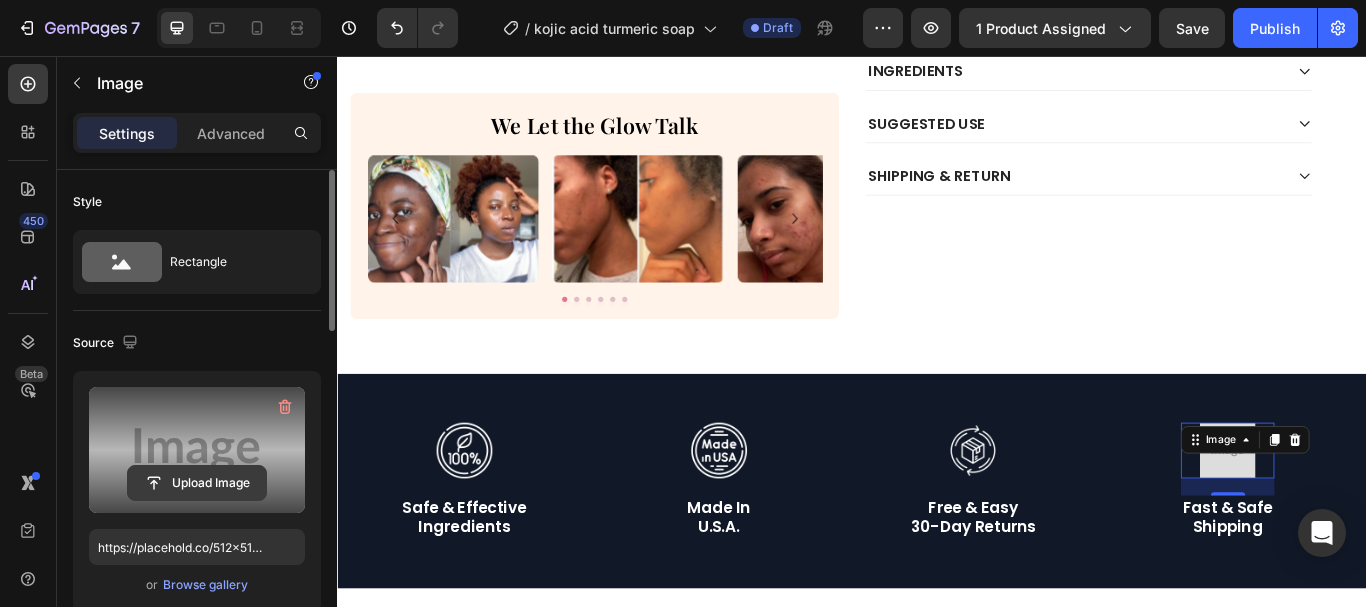 click 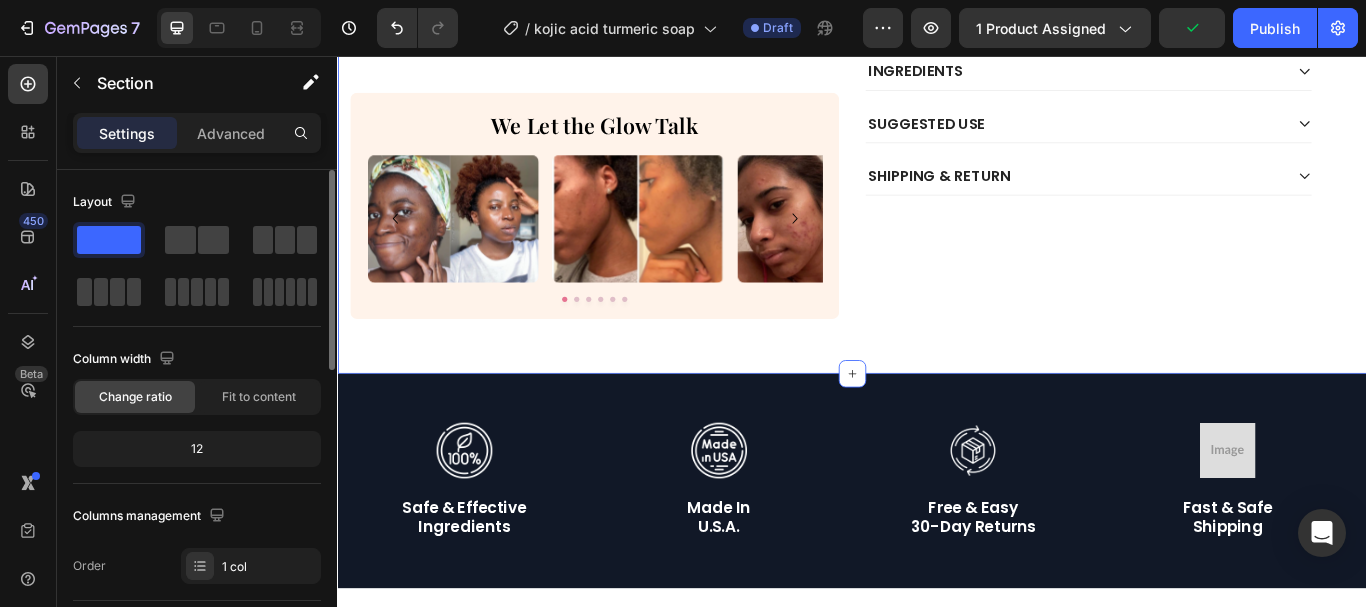 click on "Product Images We Let the Glow Talk Heading Image Image Image Image Image Image Carousel Row Icon Icon Icon Icon Icon Icon List [NUMBER].[NUMBER] ([NUMBER]) Text Block Row Icon Icon Icon Icon Icon Icon List [NUMBER].[NUMBER] ([NUMBER]) Text Block Kojic Acid Turmeric Soap Product Title $[NUMBER].[NUMBER] Product Price Product Price No compare price Product Price No discount Not be displayed when published Discount Tag Row Brighten, cleanse, and even your skin tone with Kojic Acid Turmeric Soap. Gentle, effective glow in every wash. Text Block 🛡️ Fights acne and blemishes 💧 Controls excess oil and shine ✨ Brightens and evens out skin tone 🍃 Nourishes and soothes irritated skin 🌿 Leaves skin soft, smooth, and refreshed Text Block [NUMBER] Product Quantity Row Add to cart Add to Cart Row Icon [NUMBER] day MONEY-BACK GUARANTEE Text Block Row Row INGREDIENTS" at bounding box center [937, -46] 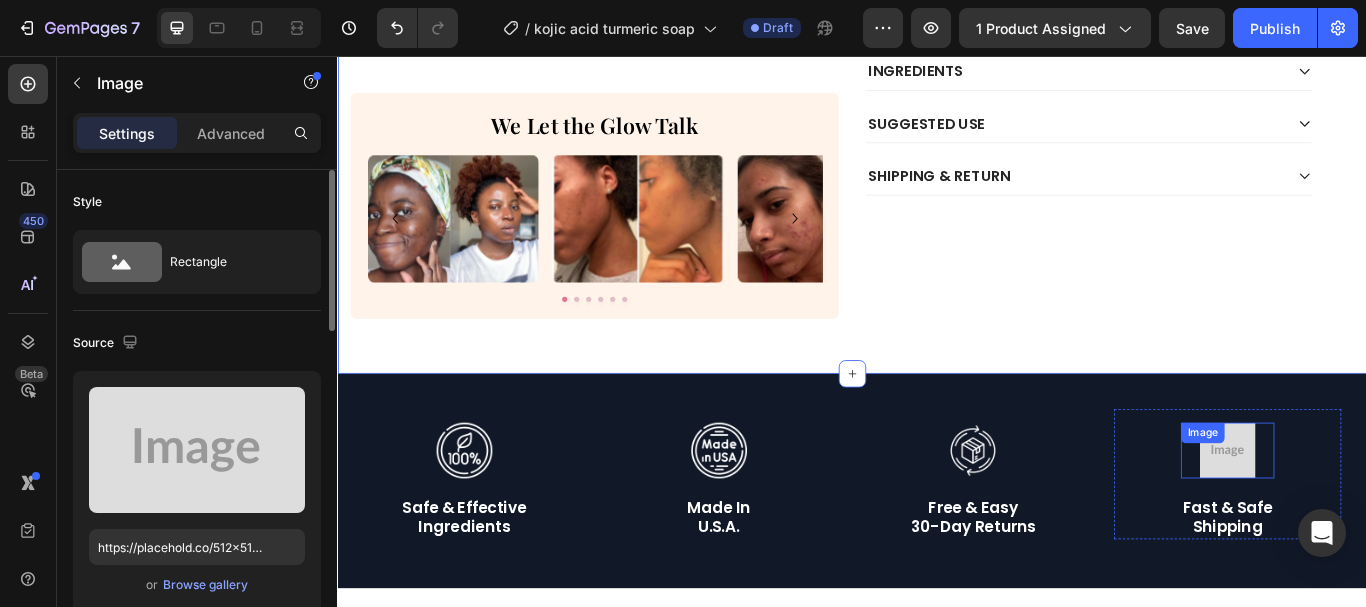 click at bounding box center (1374, 516) 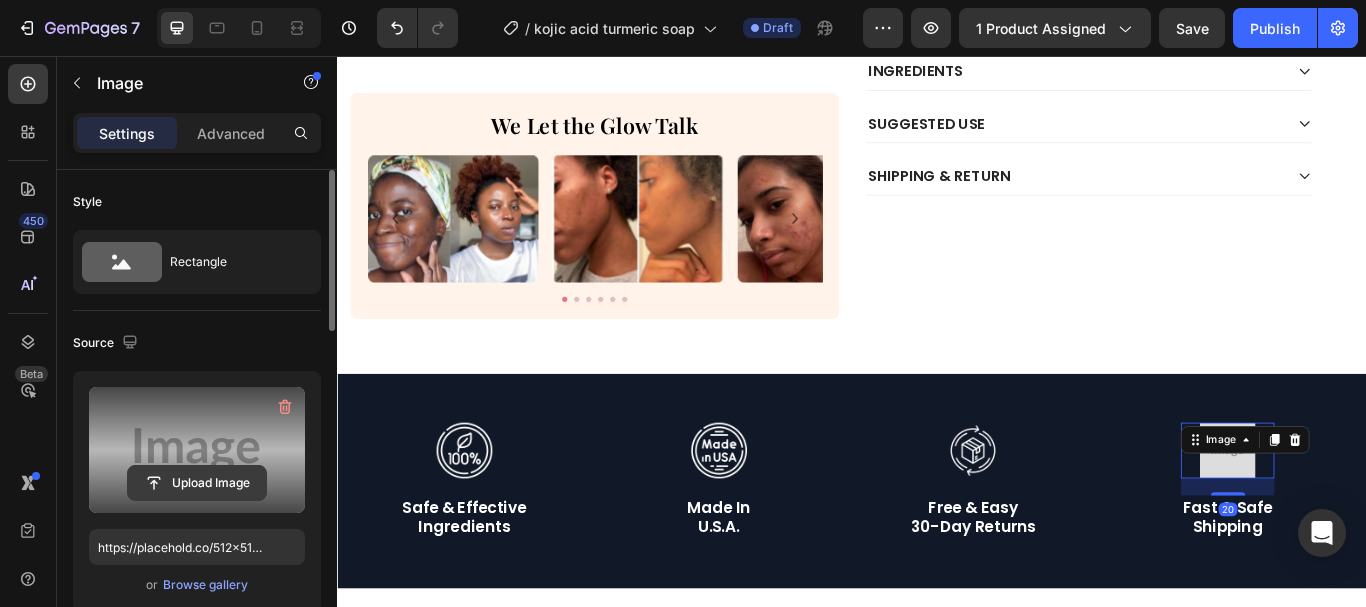 click 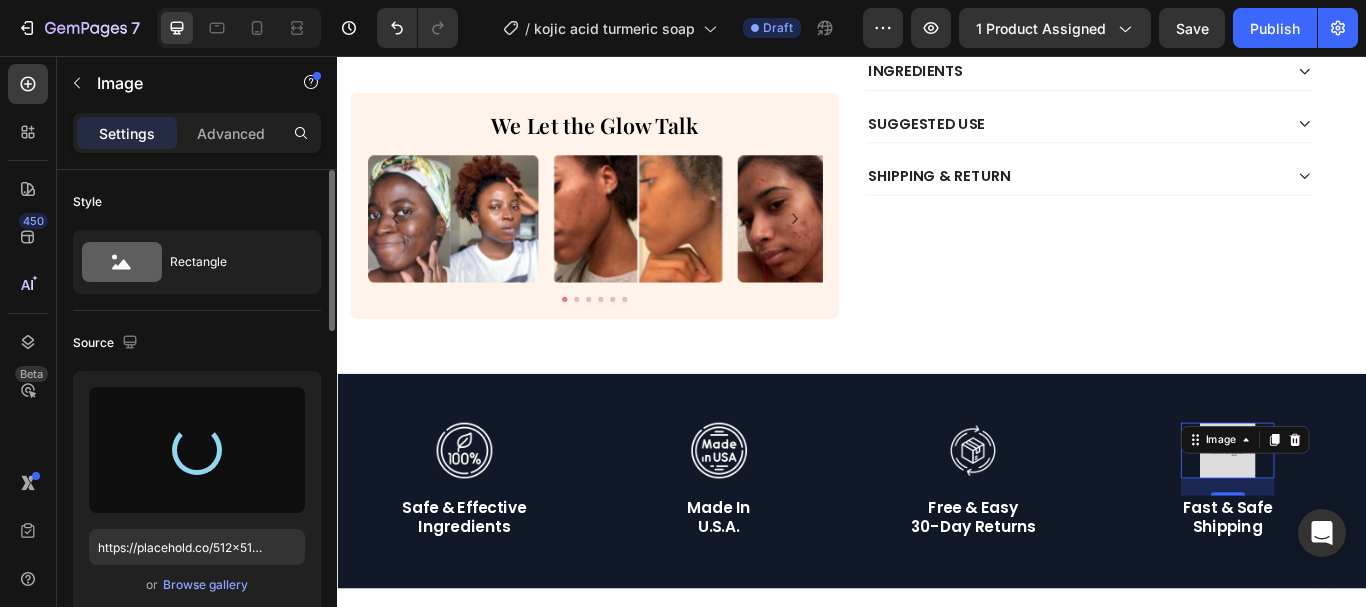 type on "https://cdn.shopify.com/s/files/1/0957/7467/1138/files/gempages_578069000072725008-820a18f5-abb1-4ff6-86e1-0a7eb2b659dd.webp" 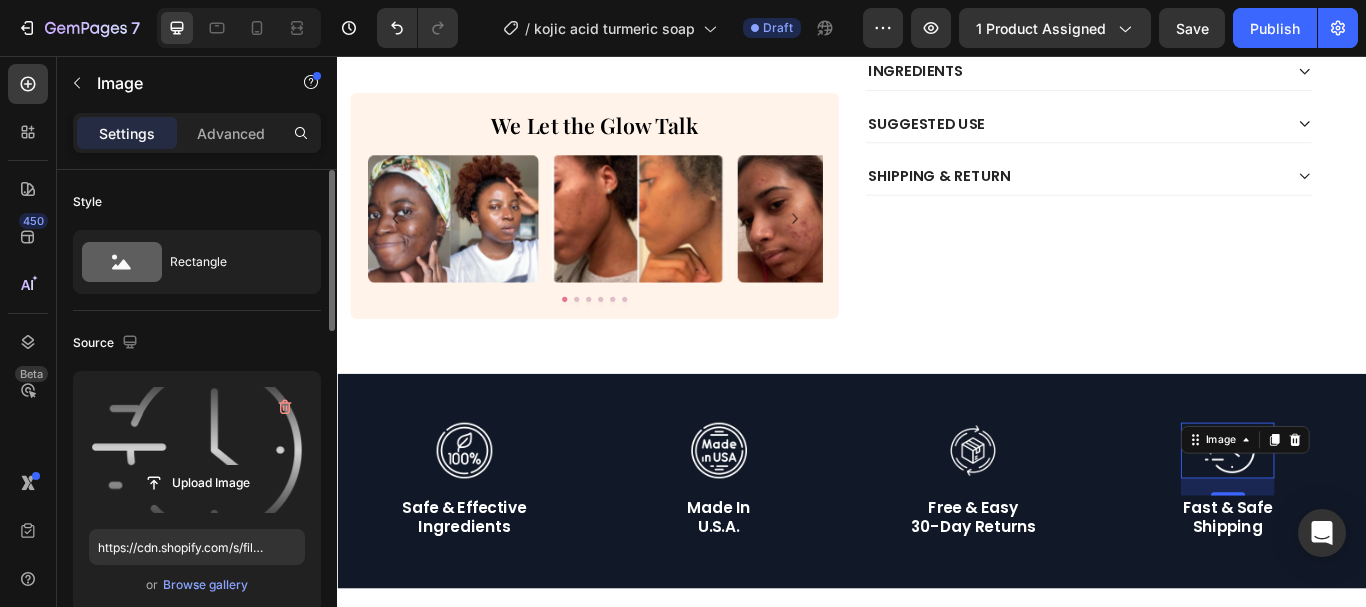 click on "Source" at bounding box center (197, 343) 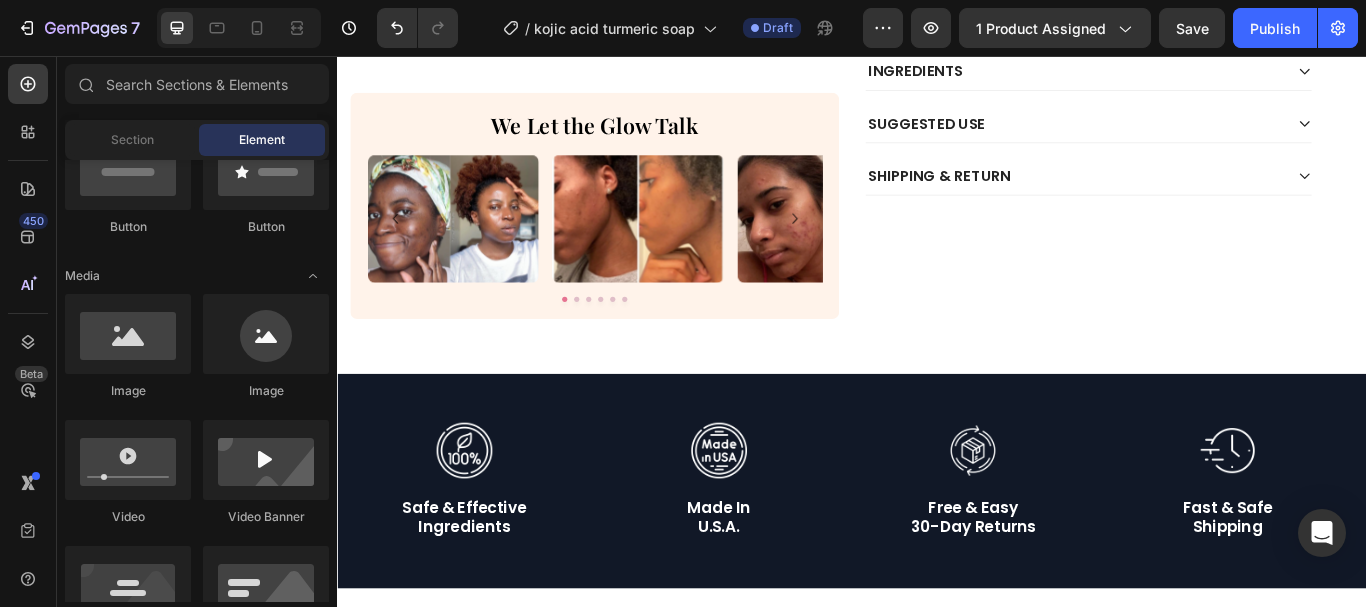 scroll, scrollTop: 904, scrollLeft: 0, axis: vertical 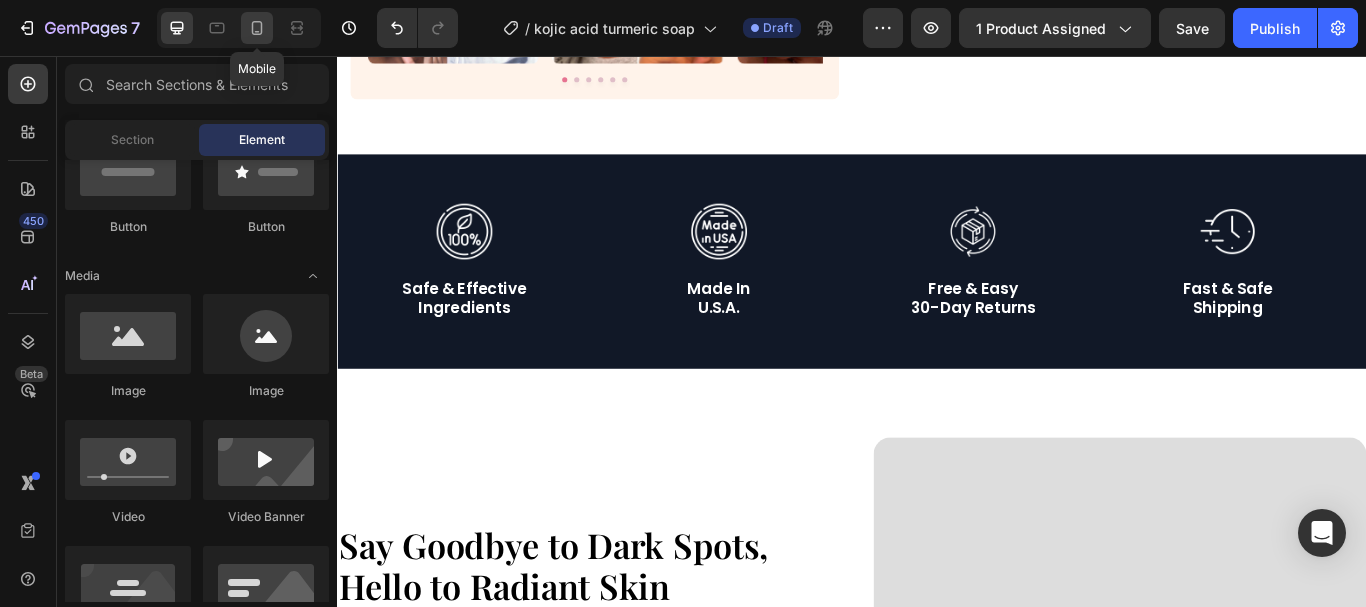 drag, startPoint x: 262, startPoint y: 38, endPoint x: 37, endPoint y: 169, distance: 260.35745 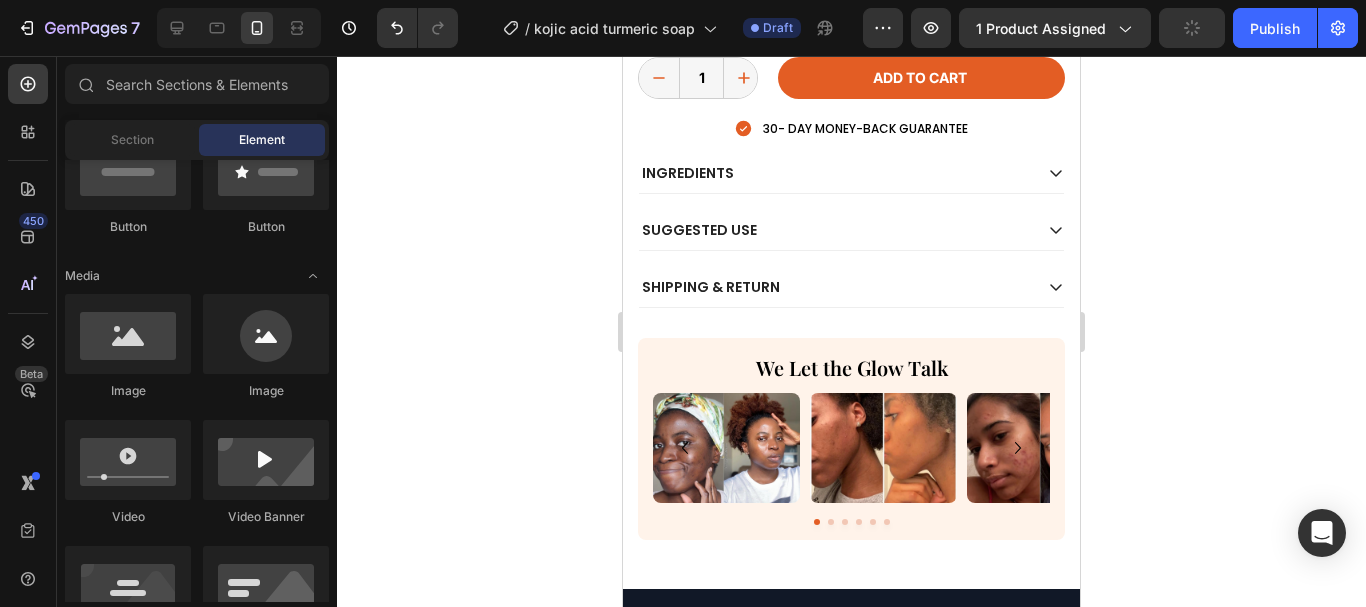 scroll, scrollTop: 847, scrollLeft: 0, axis: vertical 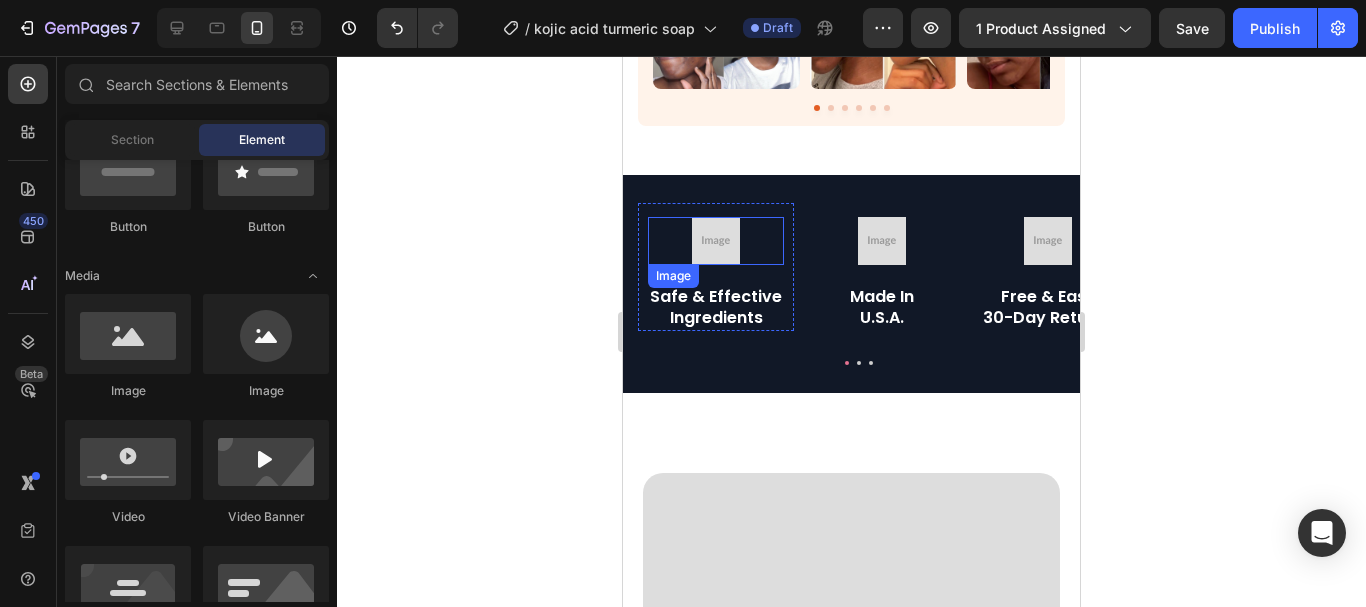 click at bounding box center (716, 241) 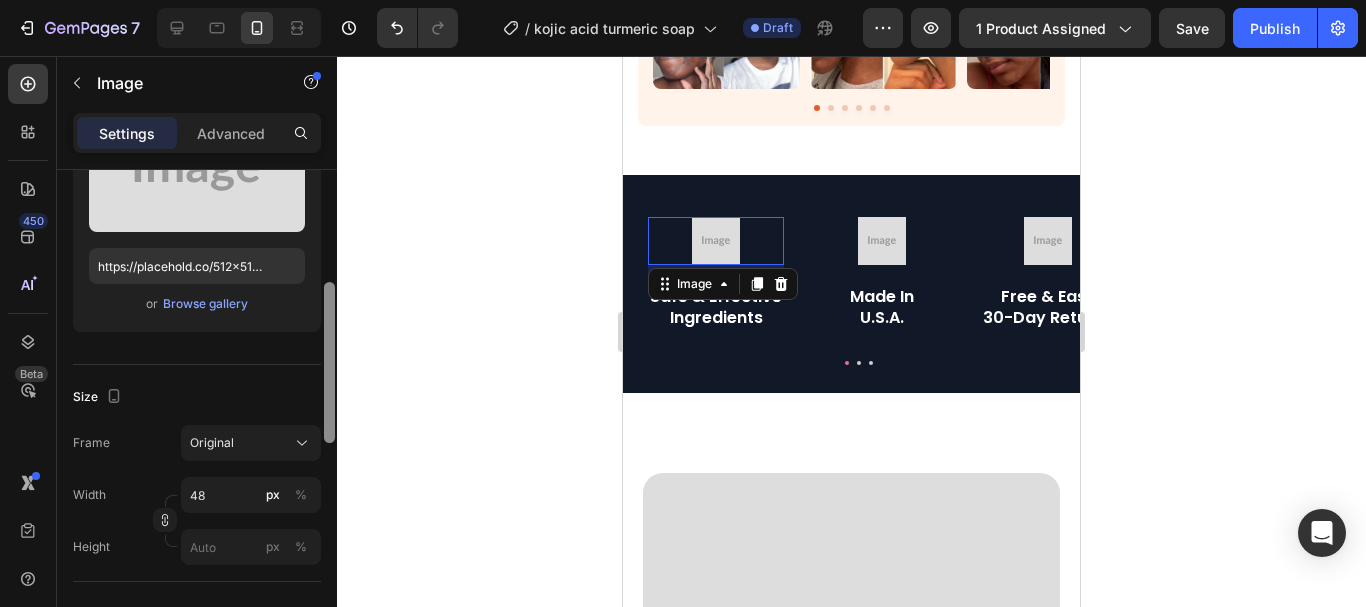 drag, startPoint x: 328, startPoint y: 220, endPoint x: 286, endPoint y: 317, distance: 105.702415 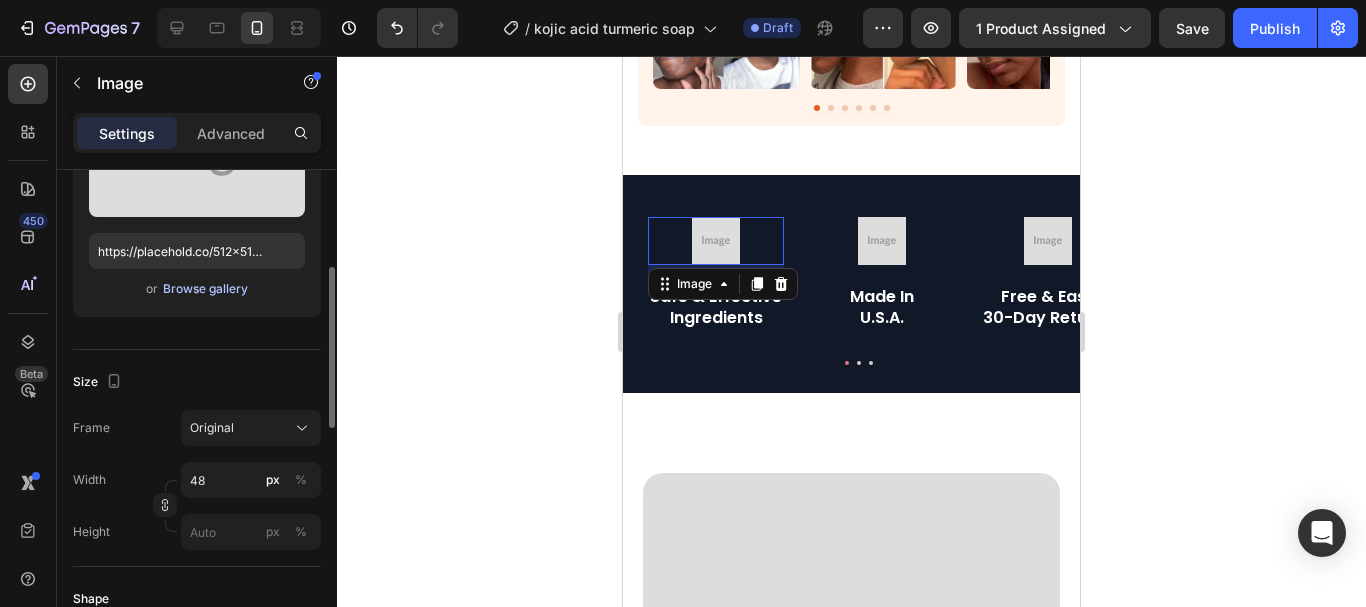 click on "Browse gallery" at bounding box center (205, 289) 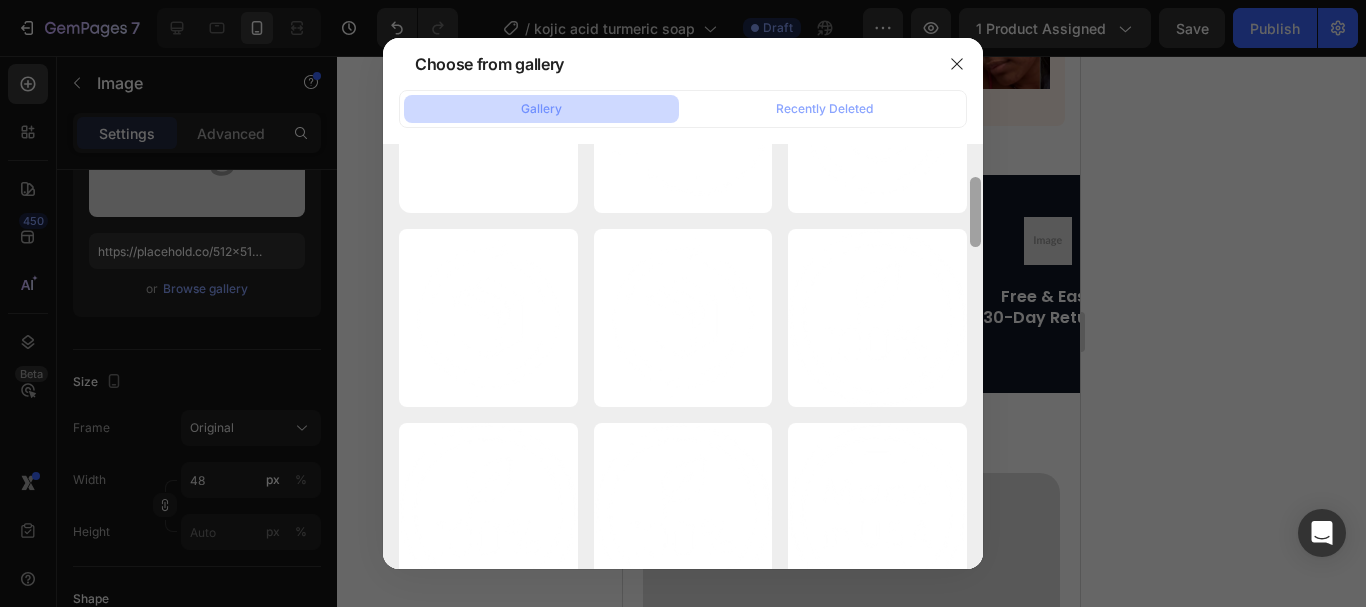 scroll, scrollTop: 137, scrollLeft: 0, axis: vertical 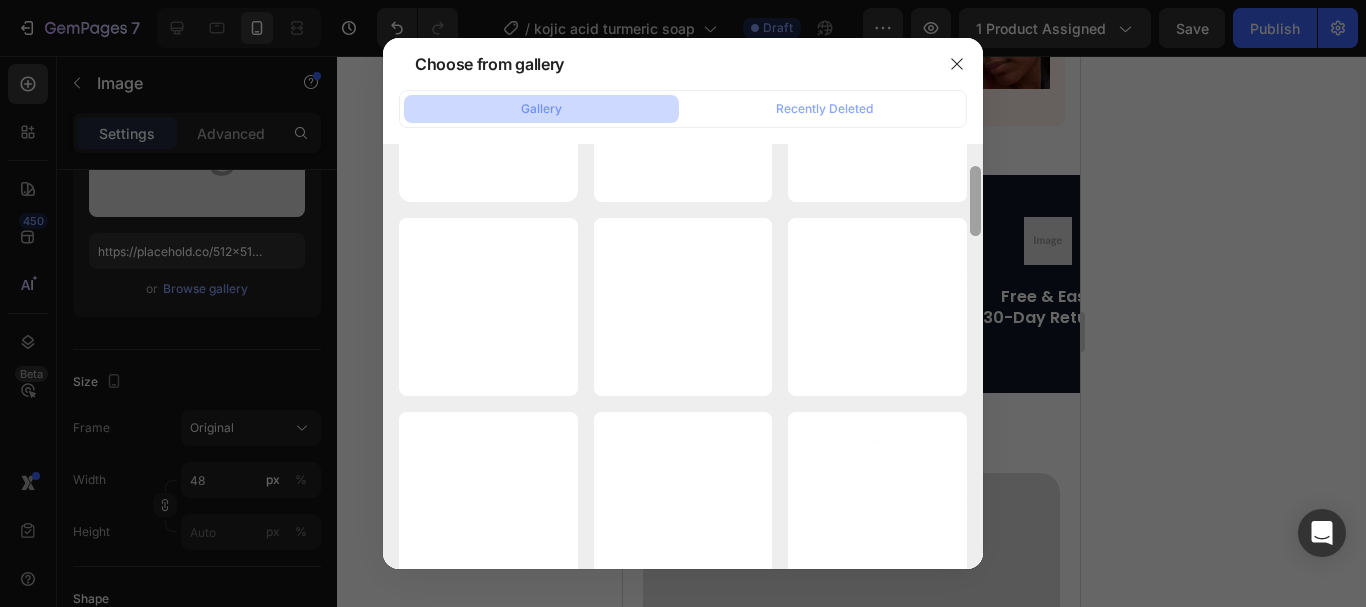 drag, startPoint x: 972, startPoint y: 201, endPoint x: 970, endPoint y: 213, distance: 12.165525 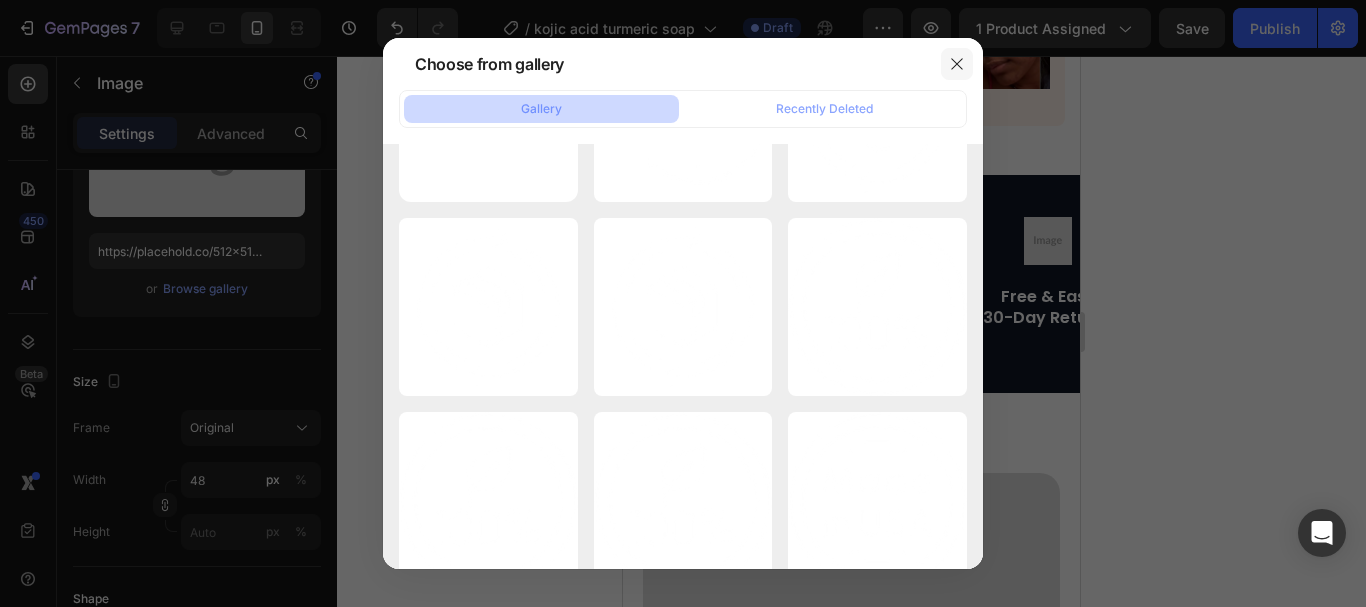 click 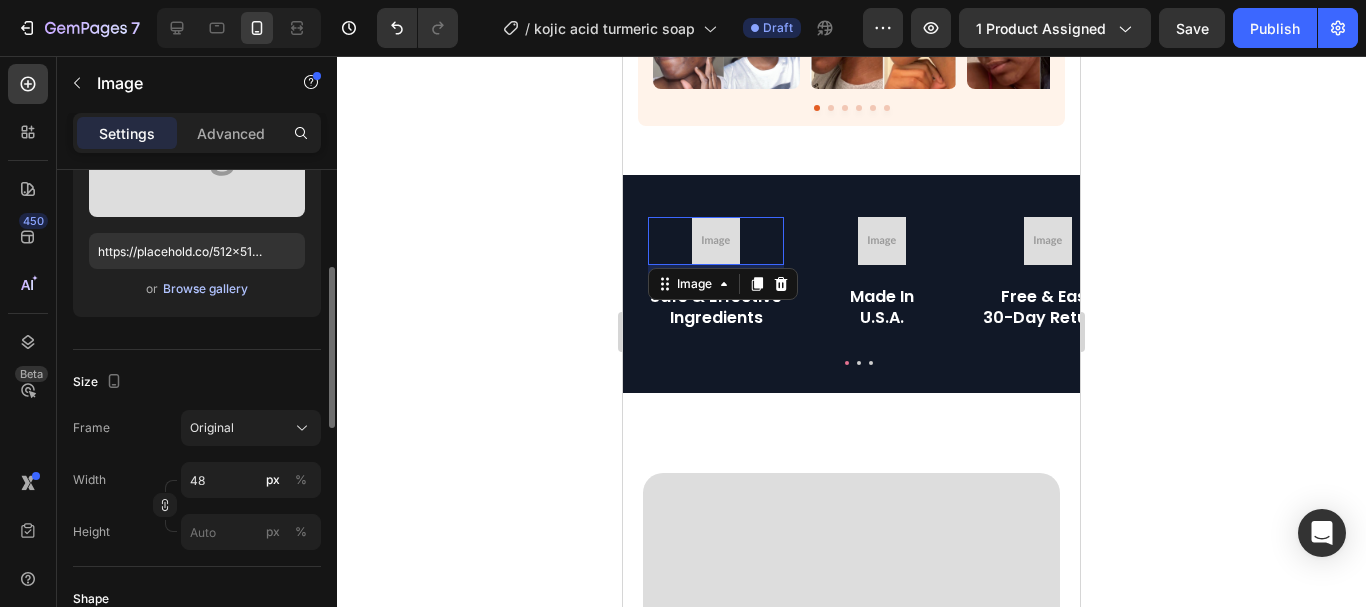 click on "Browse gallery" at bounding box center (205, 289) 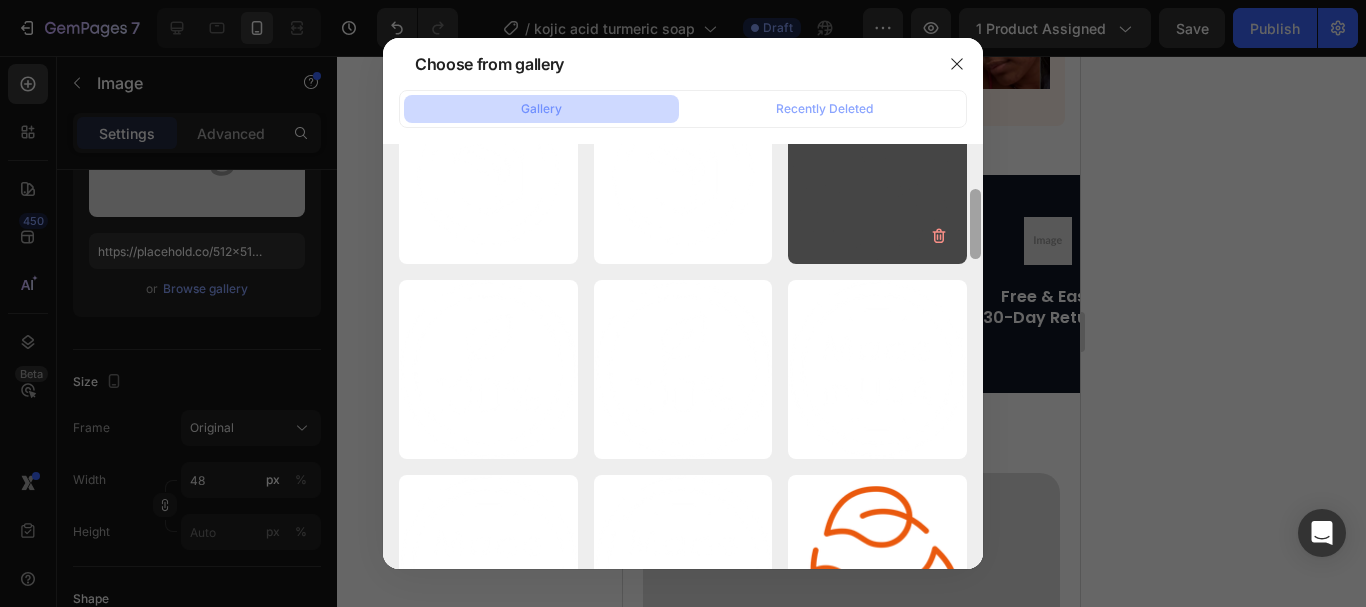 scroll, scrollTop: 317, scrollLeft: 0, axis: vertical 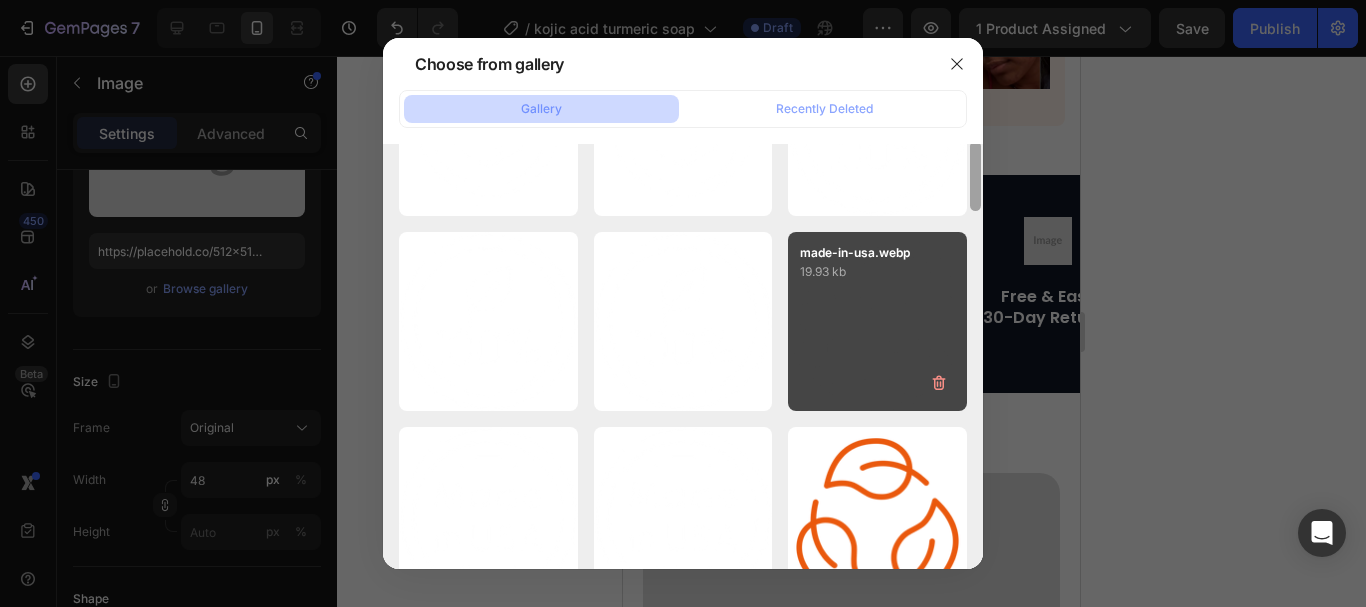 drag, startPoint x: 970, startPoint y: 158, endPoint x: 928, endPoint y: 233, distance: 85.95929 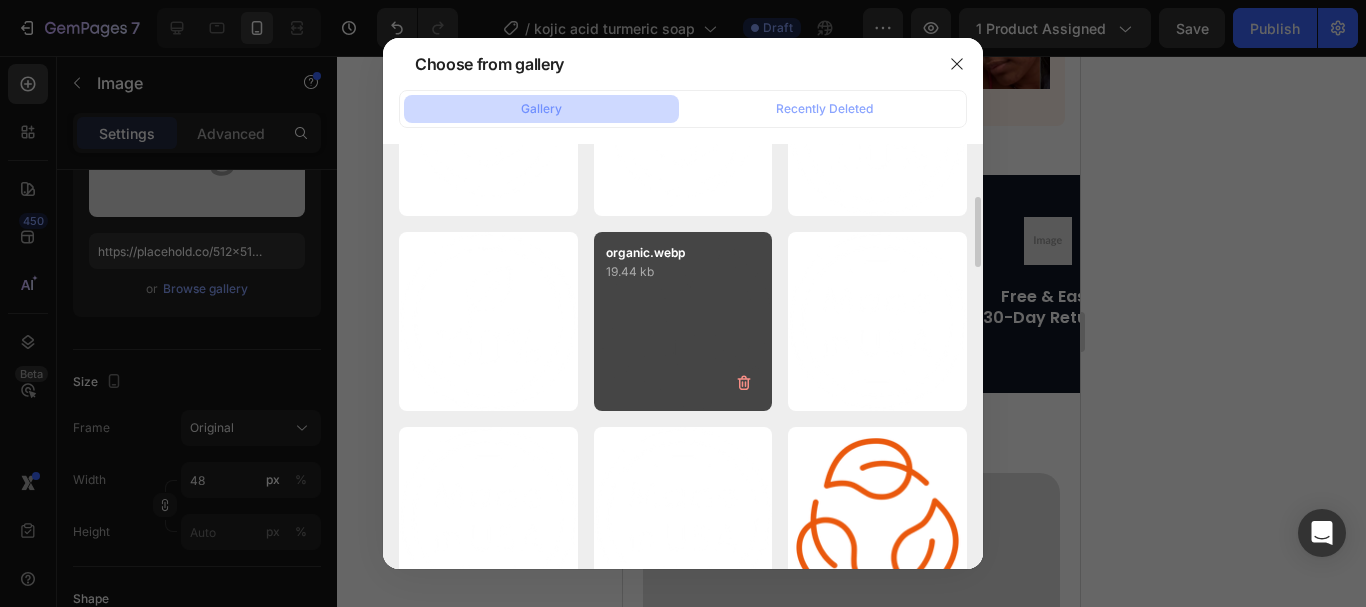 click on "organic.webp 19.44 kb" at bounding box center (683, 321) 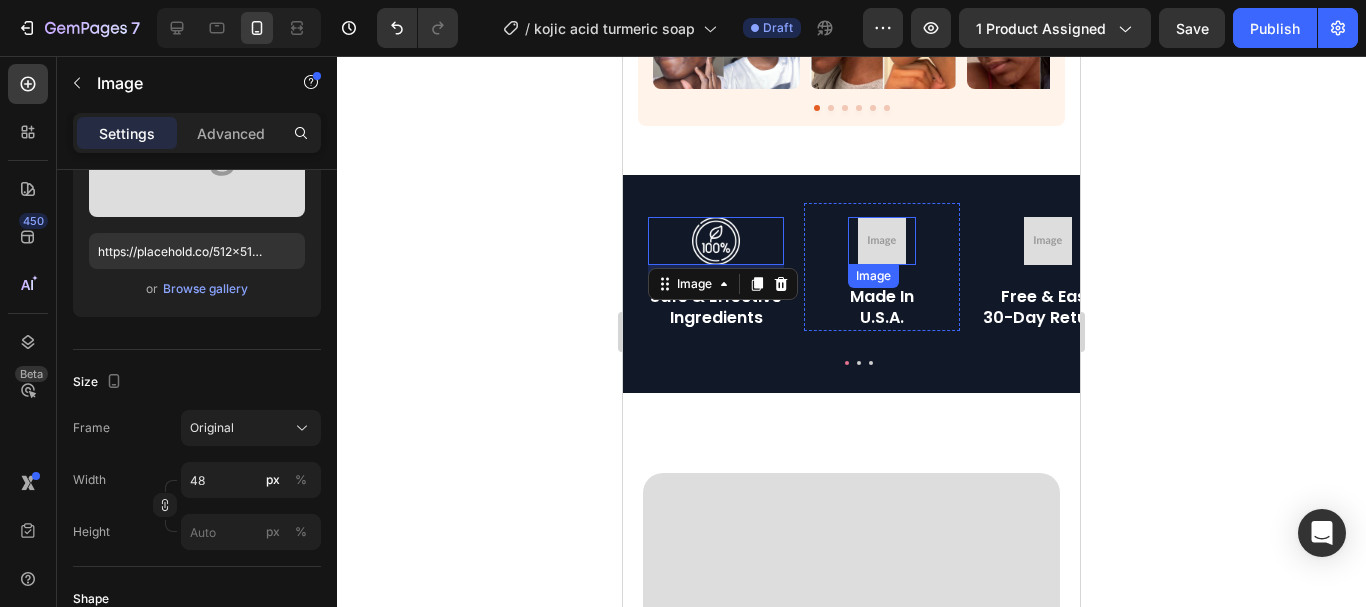 click at bounding box center (882, 241) 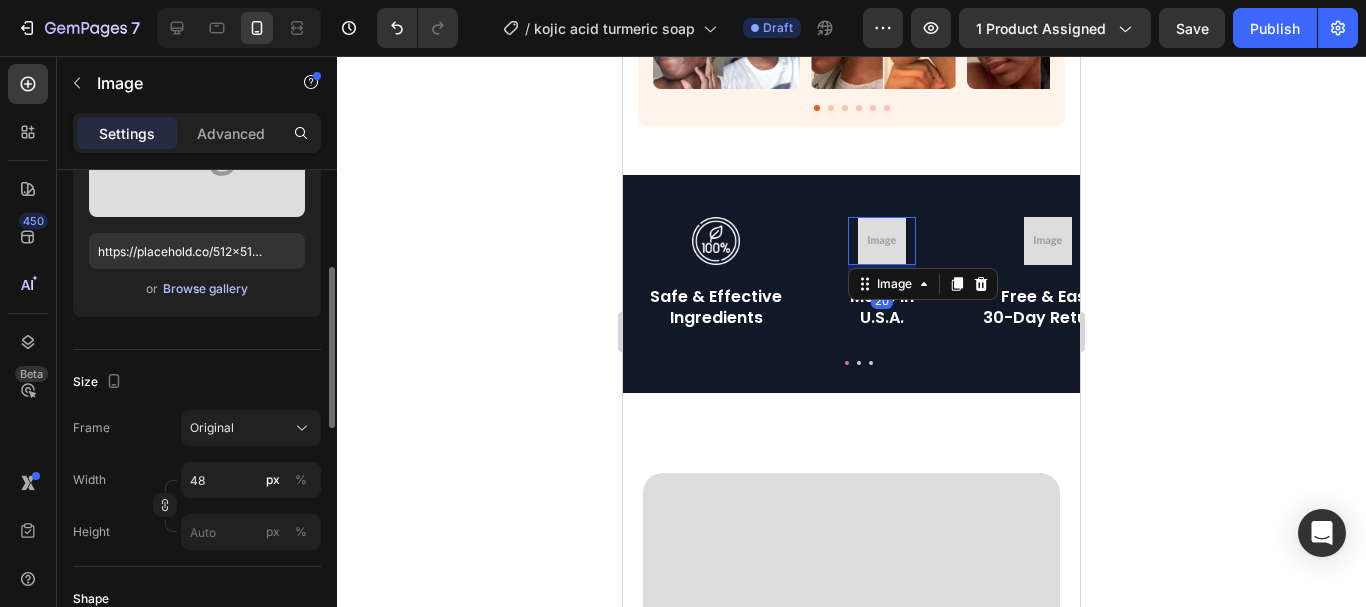 click on "Browse gallery" at bounding box center [205, 289] 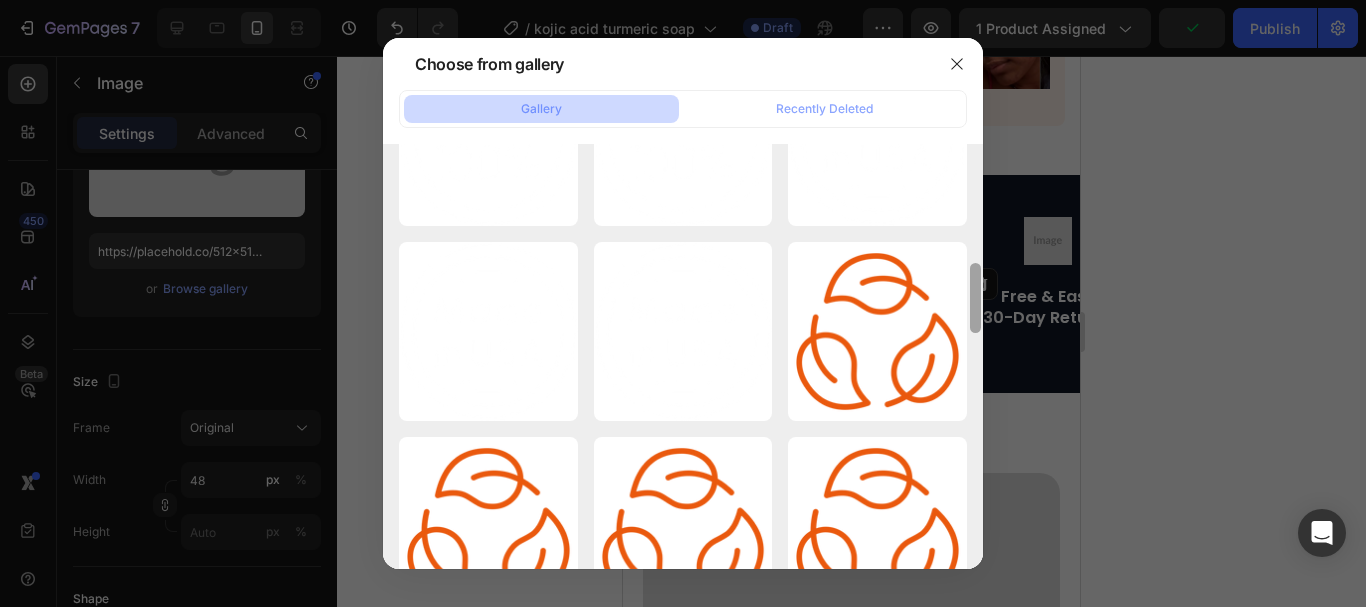 drag, startPoint x: 968, startPoint y: 183, endPoint x: 827, endPoint y: 302, distance: 184.50475 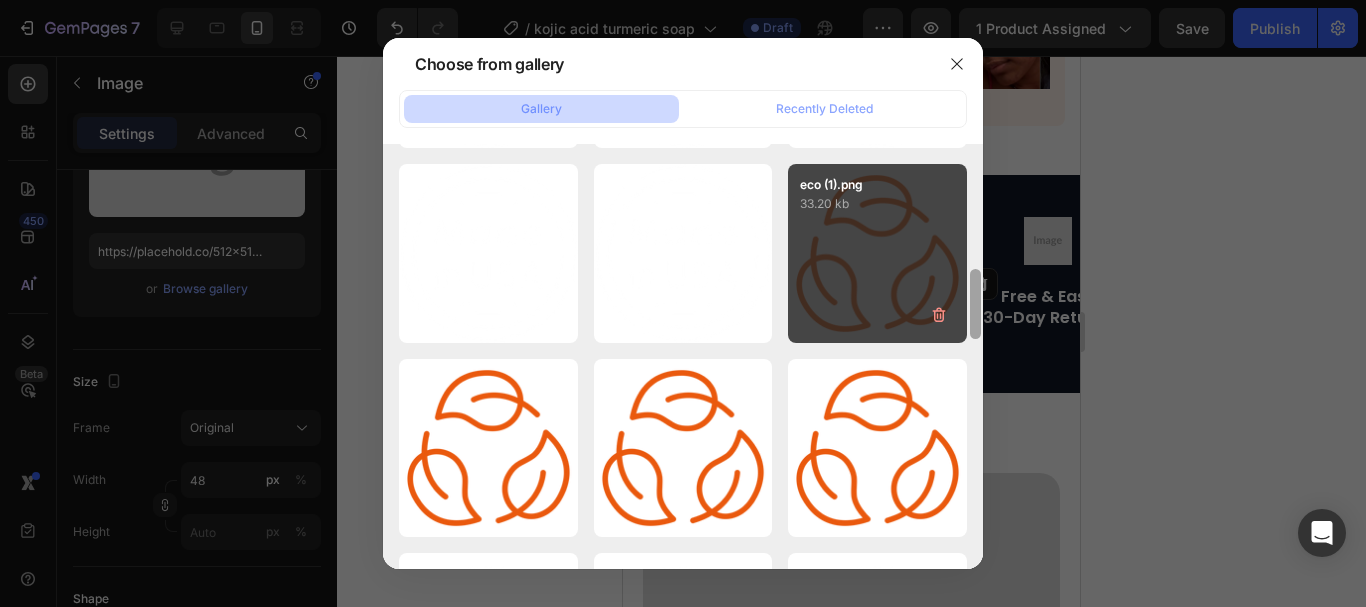 scroll, scrollTop: 532, scrollLeft: 0, axis: vertical 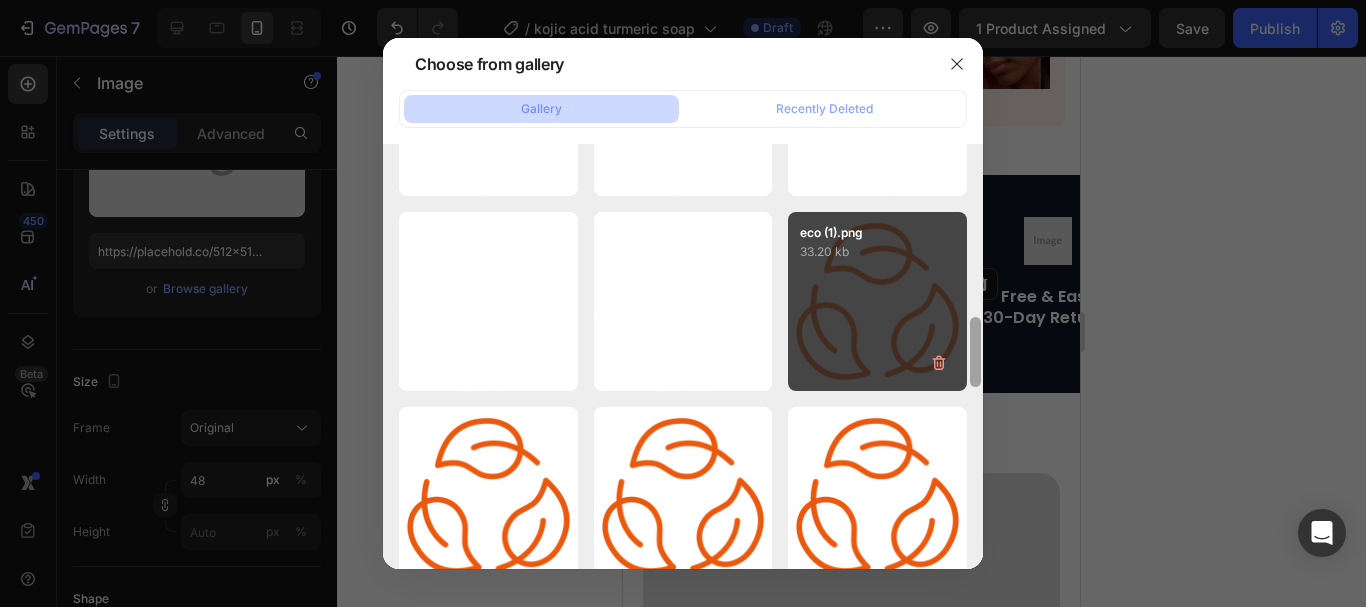 drag, startPoint x: 972, startPoint y: 286, endPoint x: 929, endPoint y: 267, distance: 47.010635 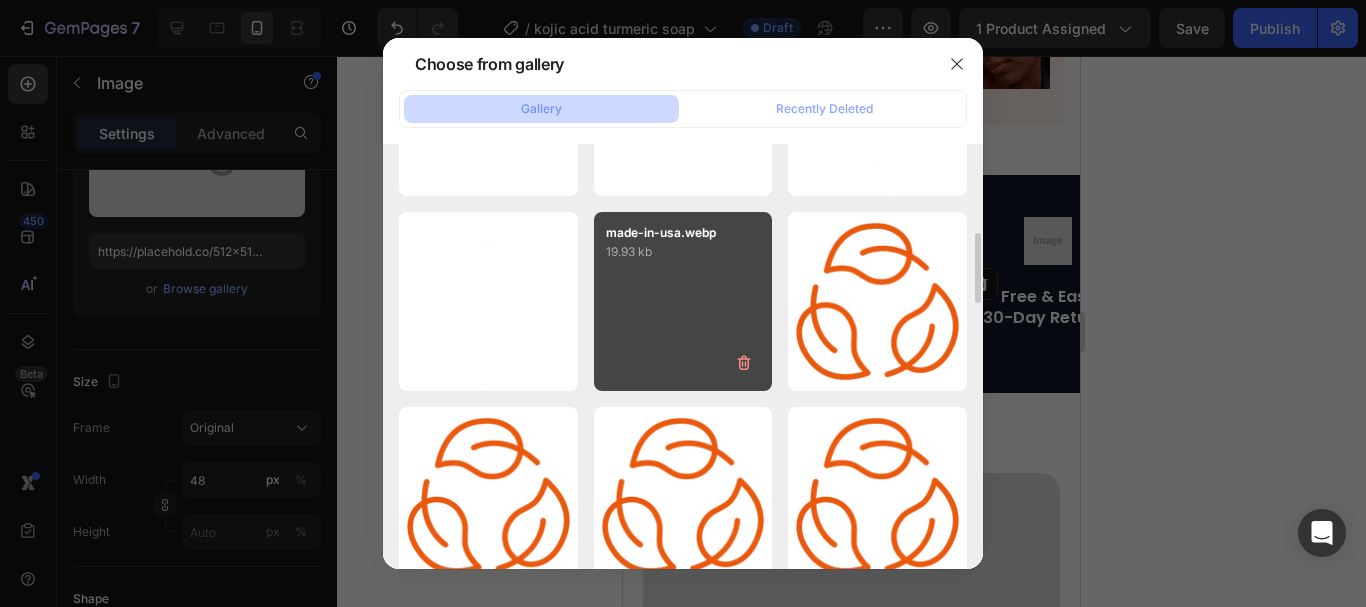 click on "19.93 kb" at bounding box center [683, 252] 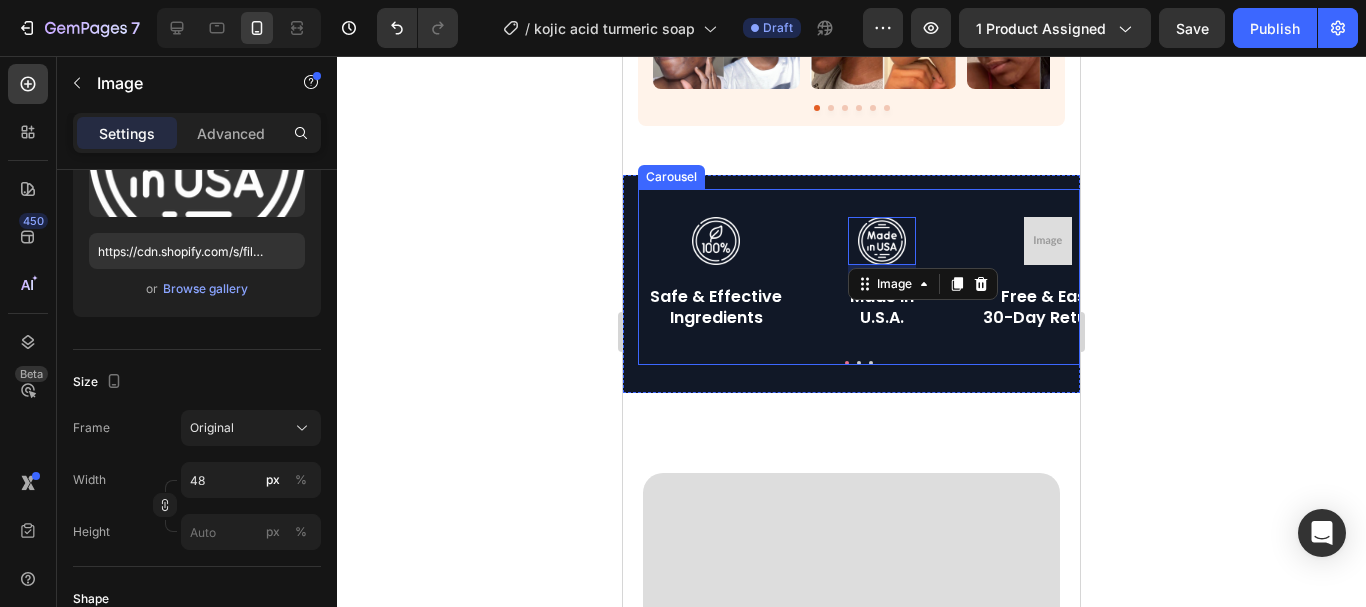 click at bounding box center [859, 363] 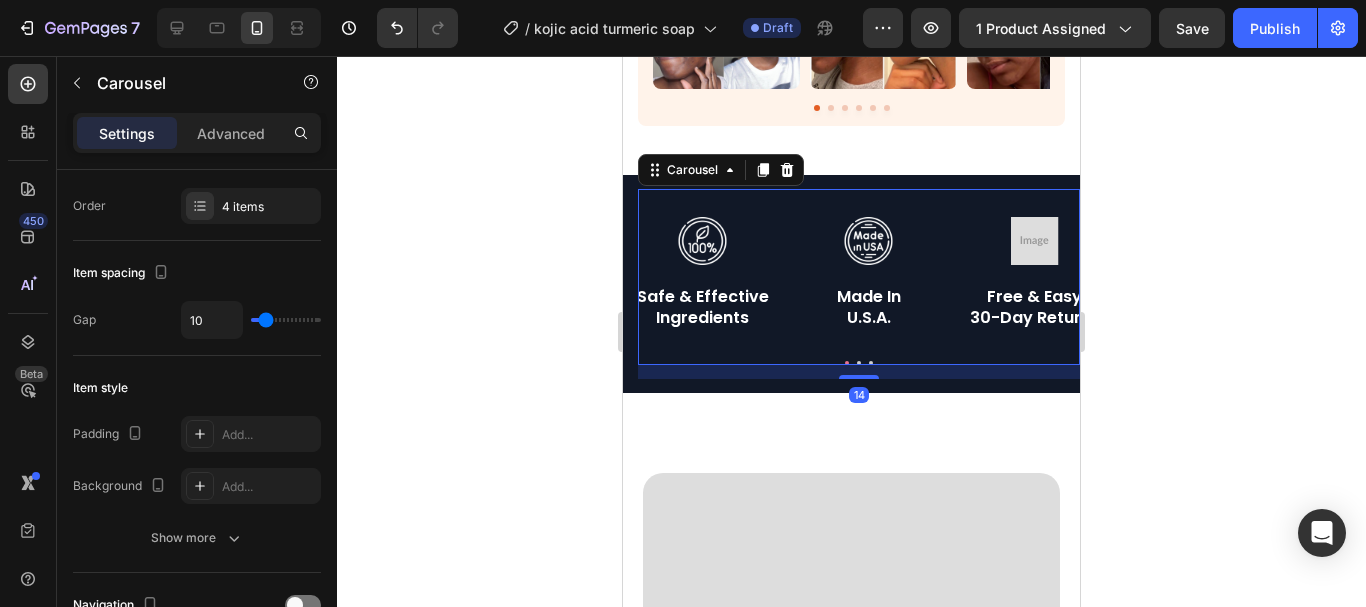 scroll, scrollTop: 0, scrollLeft: 0, axis: both 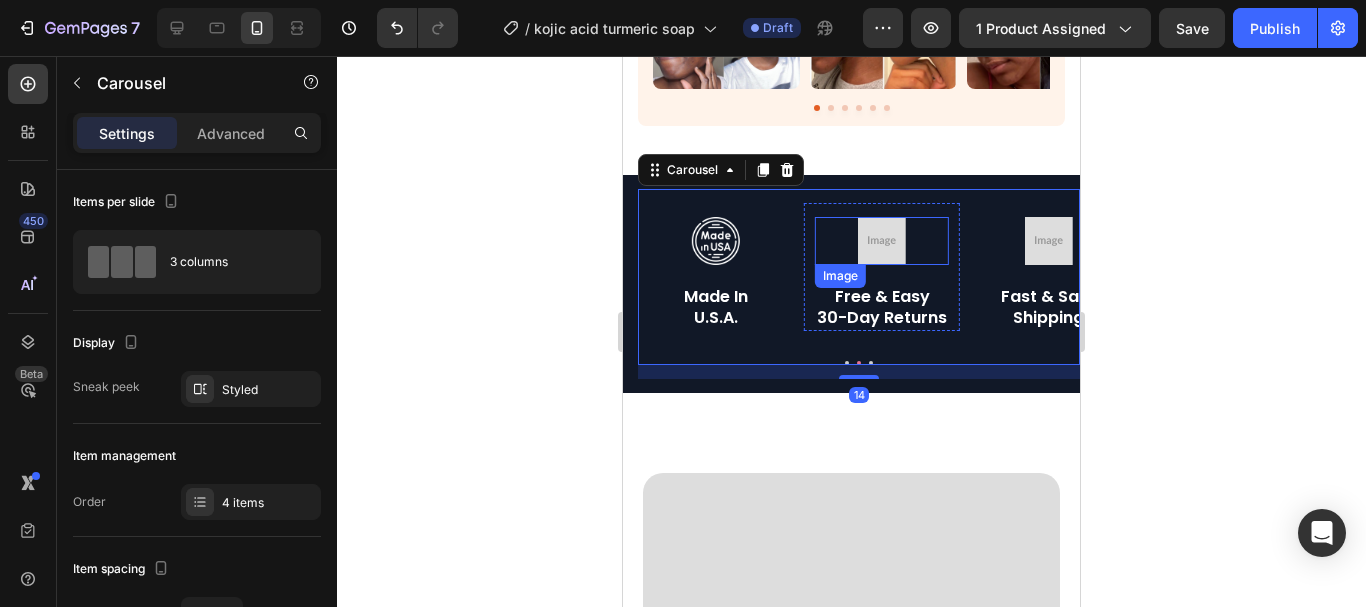 click at bounding box center [882, 241] 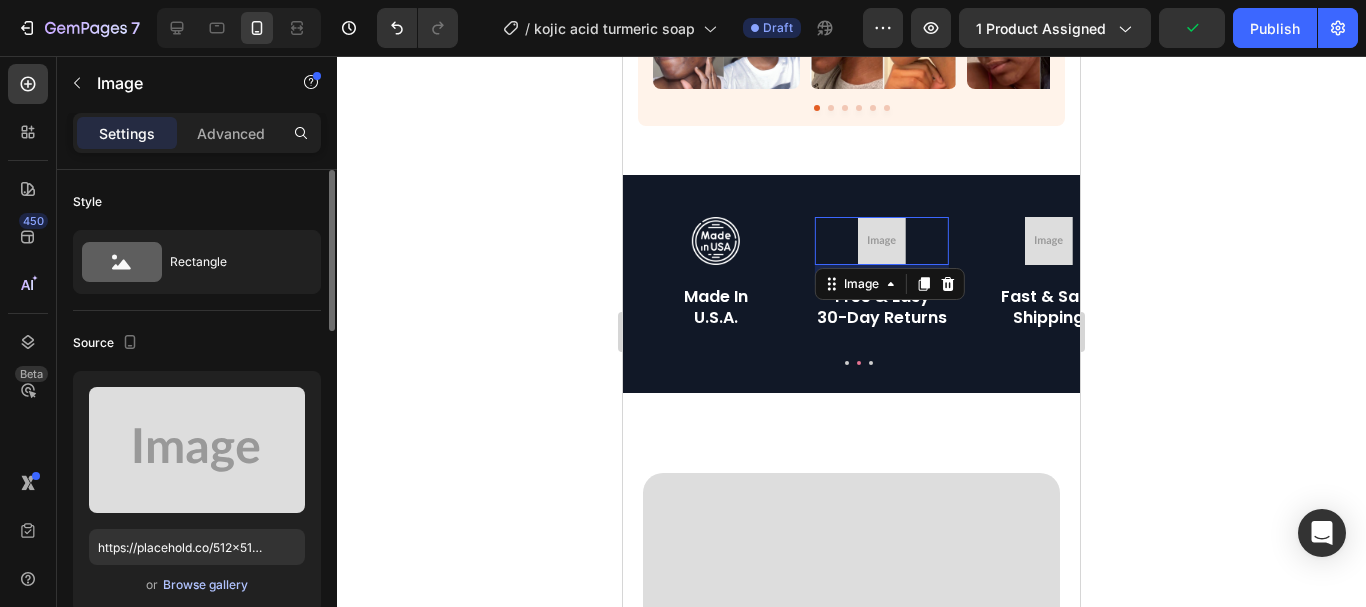 click on "Browse gallery" at bounding box center [205, 585] 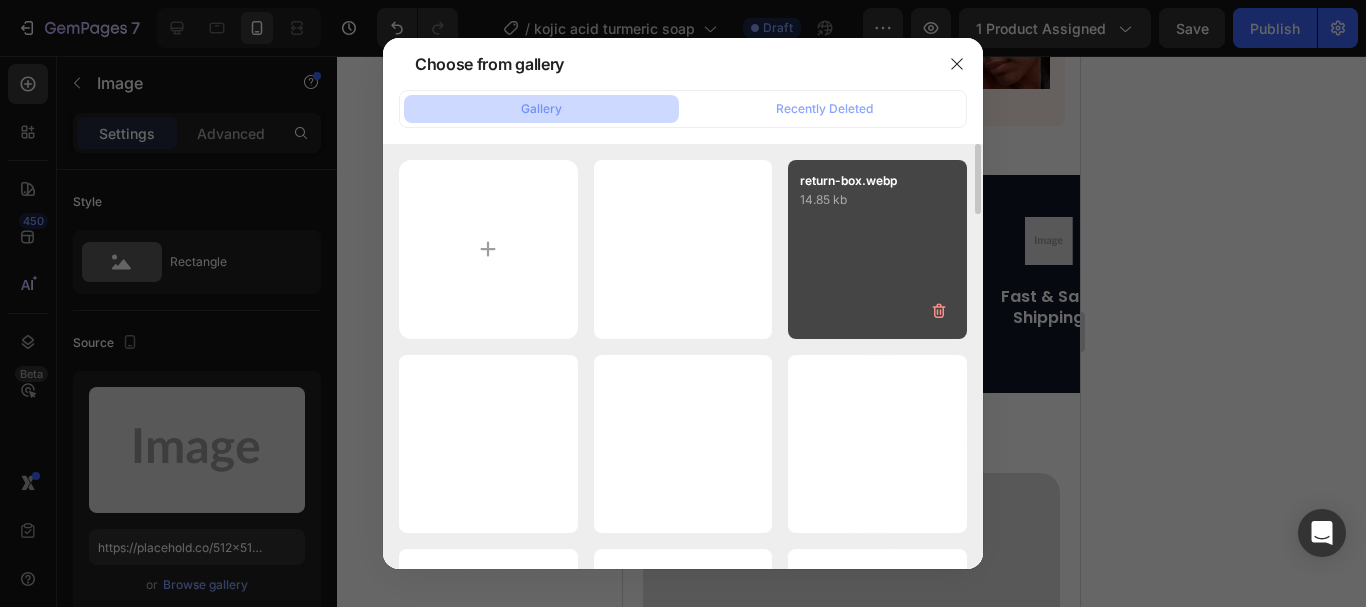 click on "return-box.webp 14.85 kb" at bounding box center (877, 249) 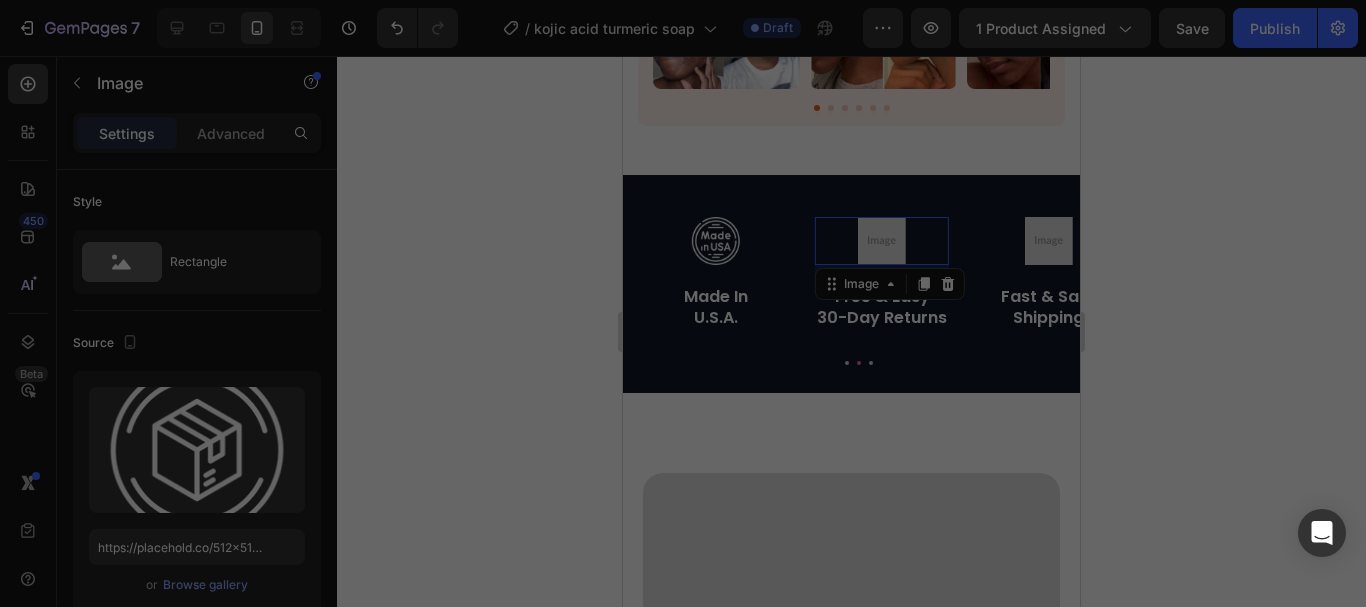 type on "https://cdn.shopify.com/s/files/1/0957/7467/1138/files/gempages_578069000072725008-dbe8fa85-2627-4b0b-a3e6-30d6d1873b5f.webp" 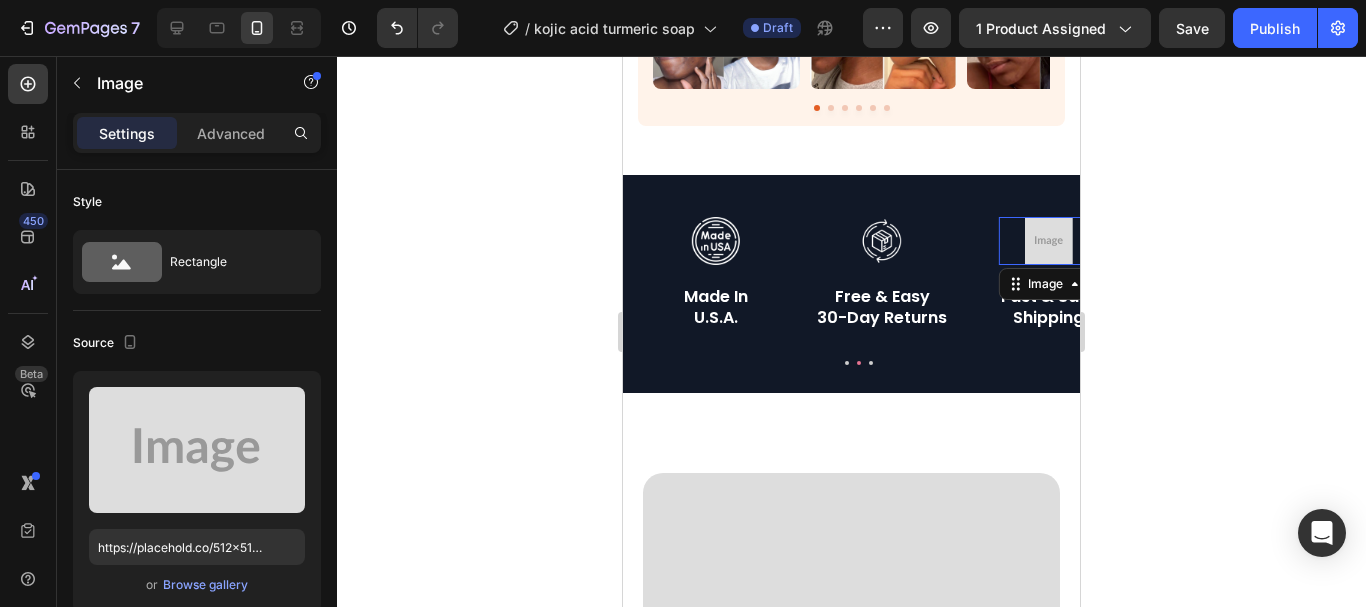 click at bounding box center [1048, 241] 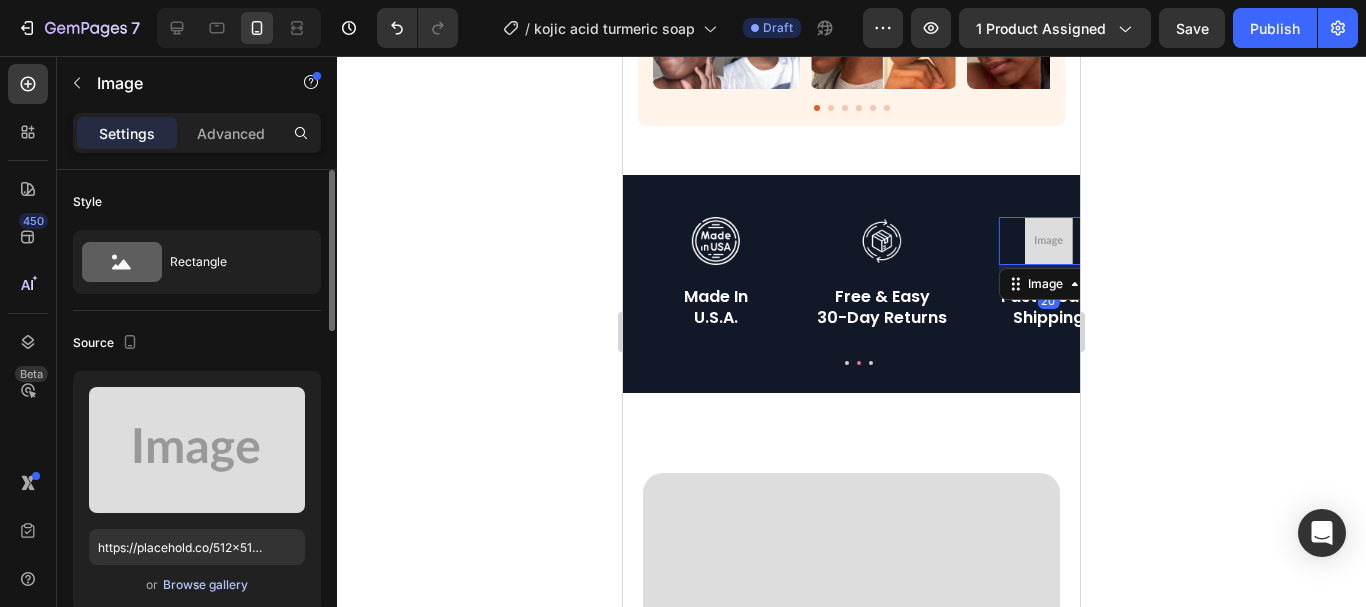 click on "Browse gallery" at bounding box center [205, 585] 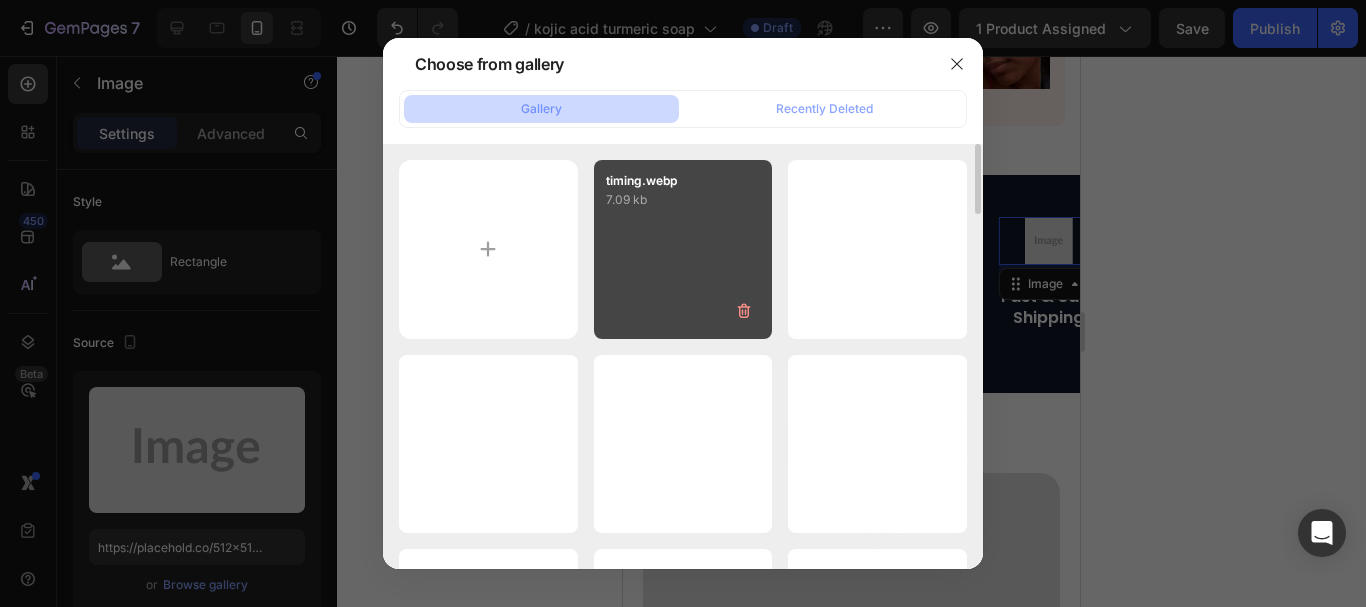 click on "timing.webp 7.09 kb" at bounding box center (683, 249) 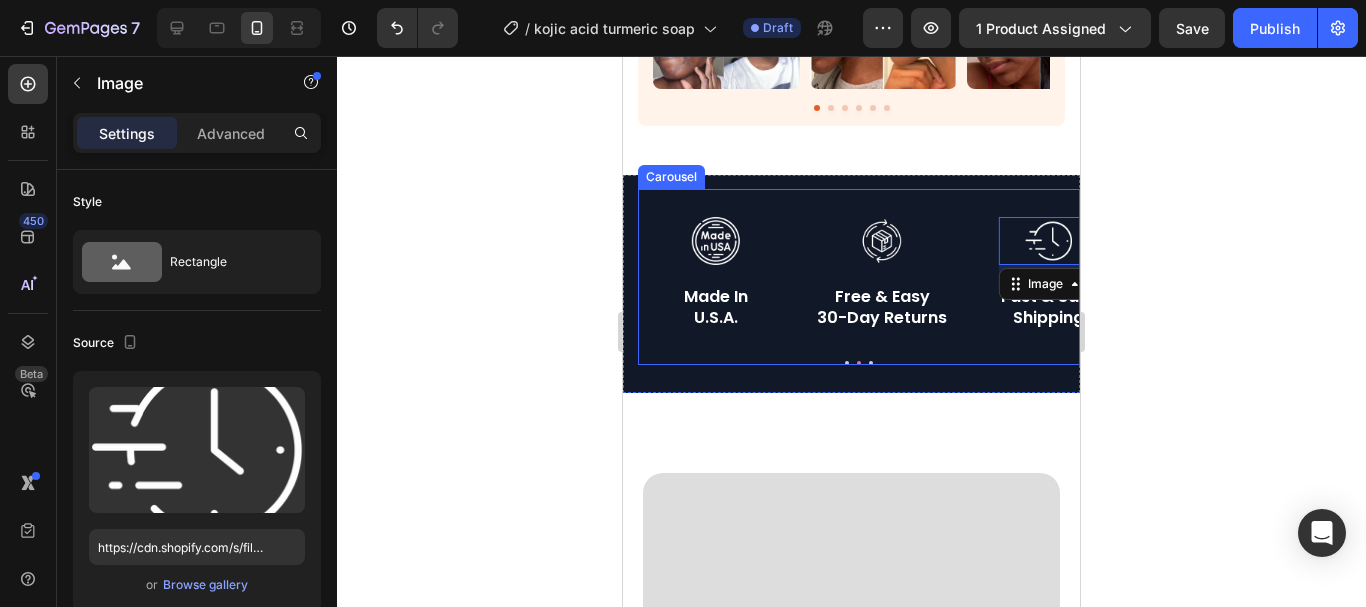 click at bounding box center [847, 363] 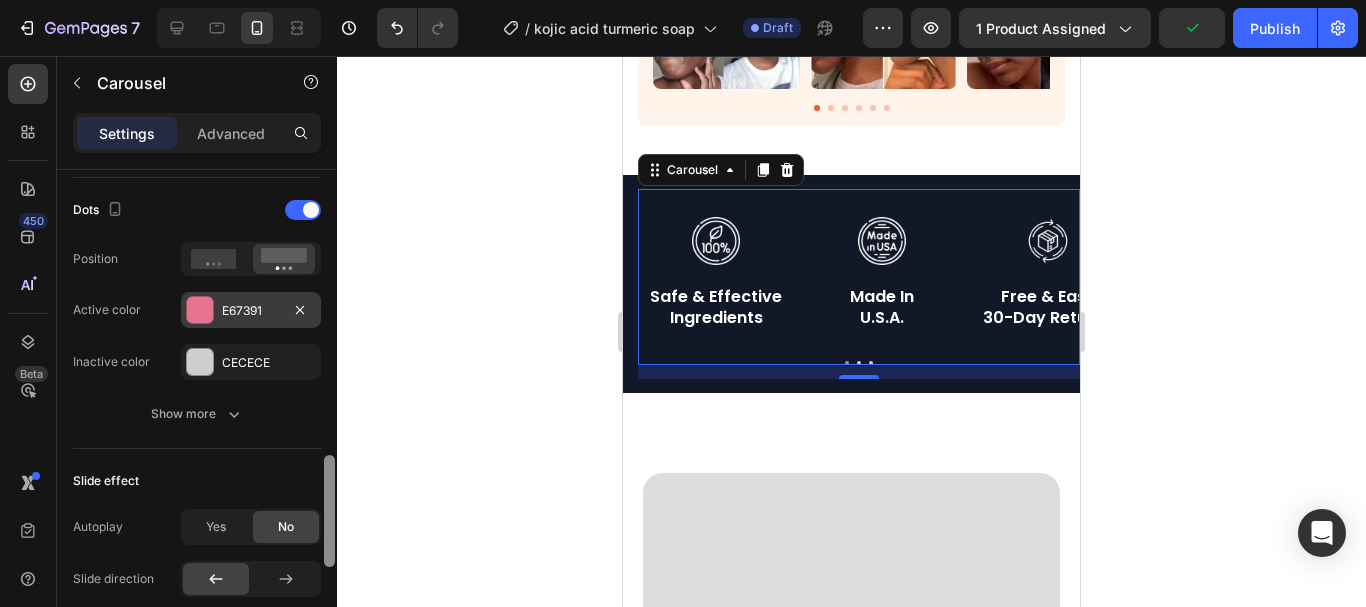 drag, startPoint x: 332, startPoint y: 206, endPoint x: 284, endPoint y: 369, distance: 169.92056 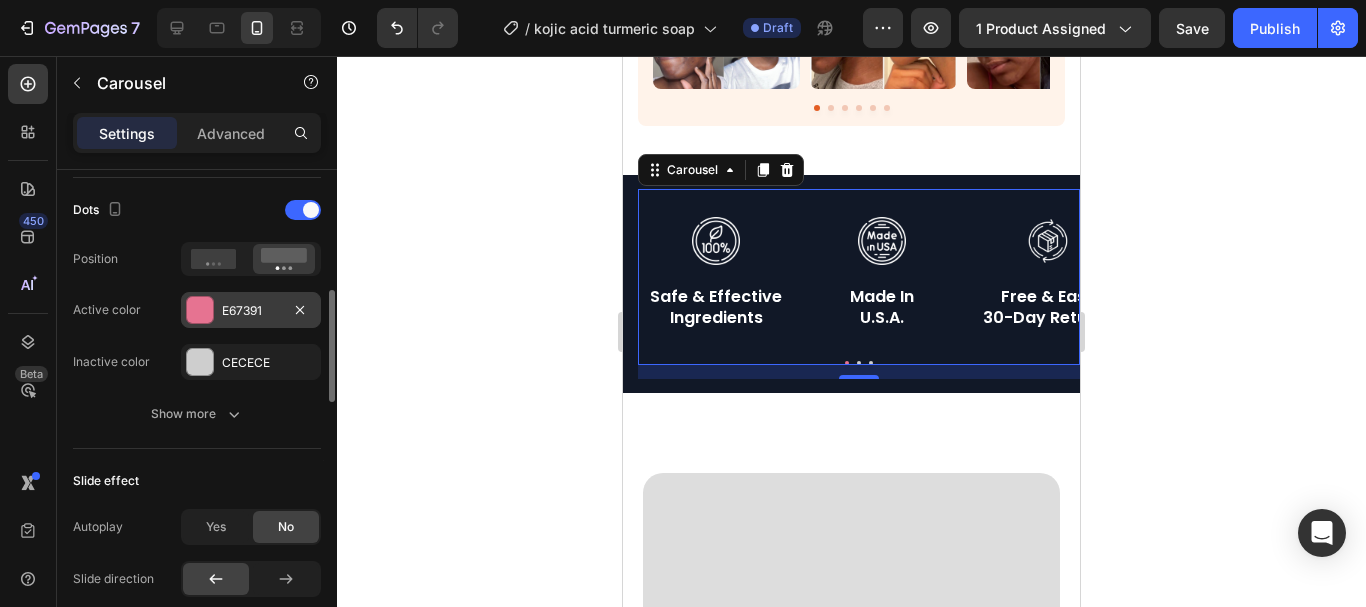 scroll, scrollTop: 713, scrollLeft: 0, axis: vertical 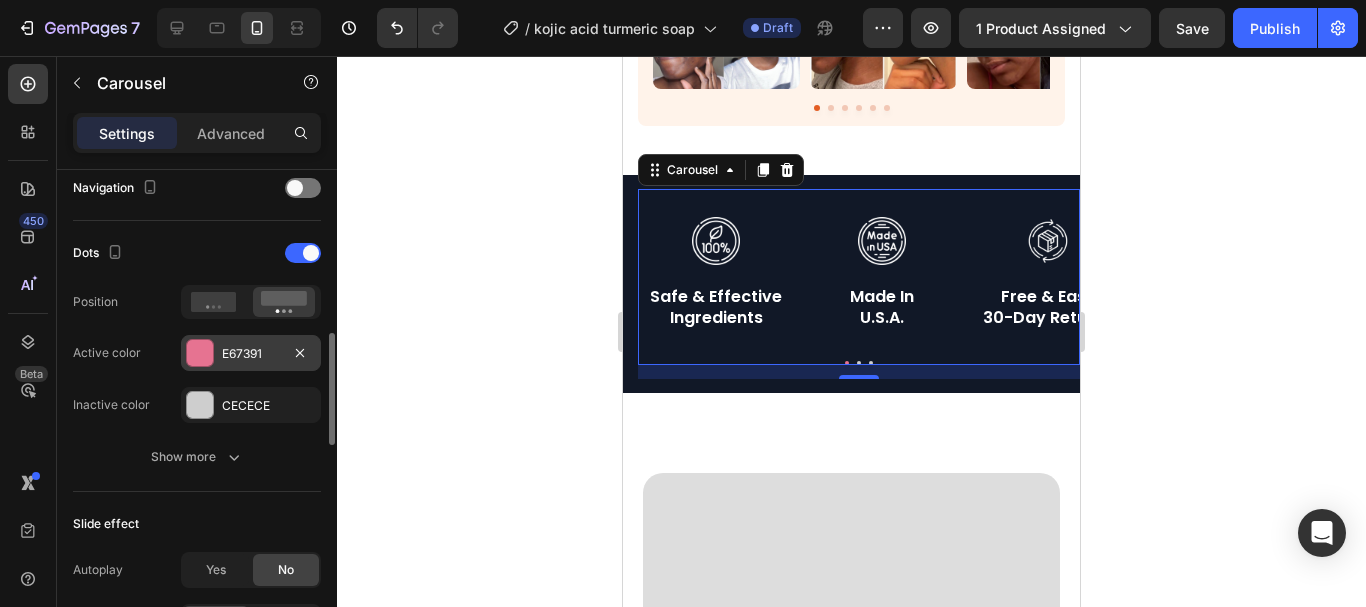 click at bounding box center [200, 353] 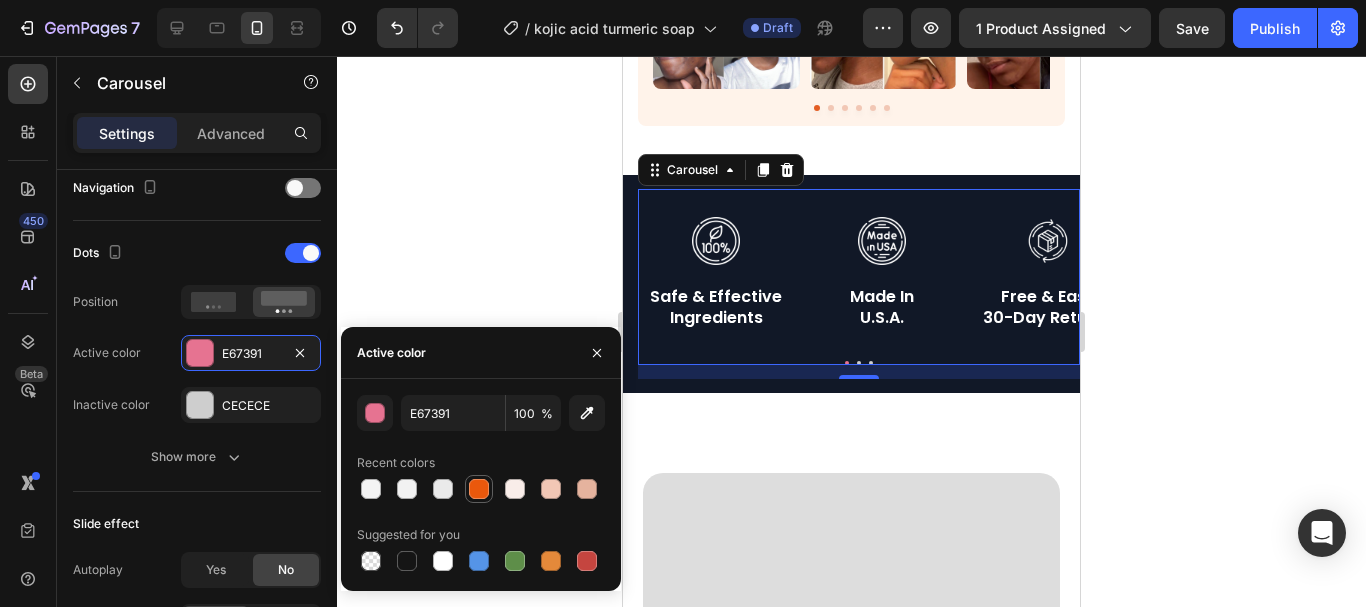 click at bounding box center (479, 489) 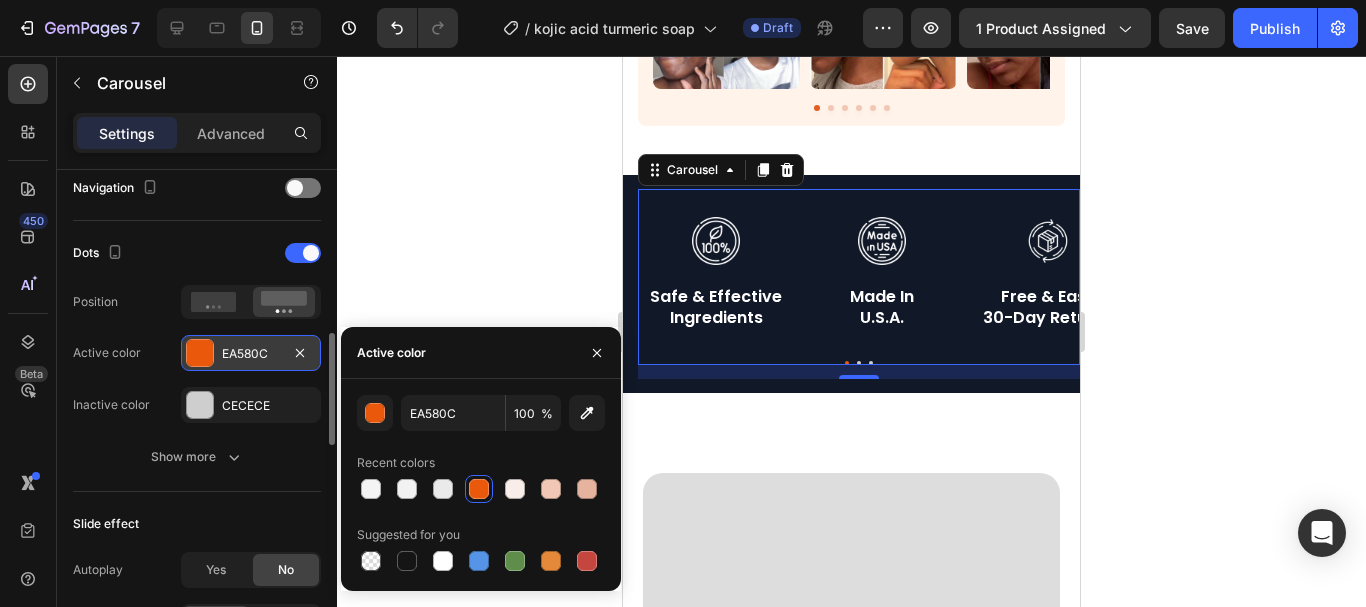 click at bounding box center [200, 353] 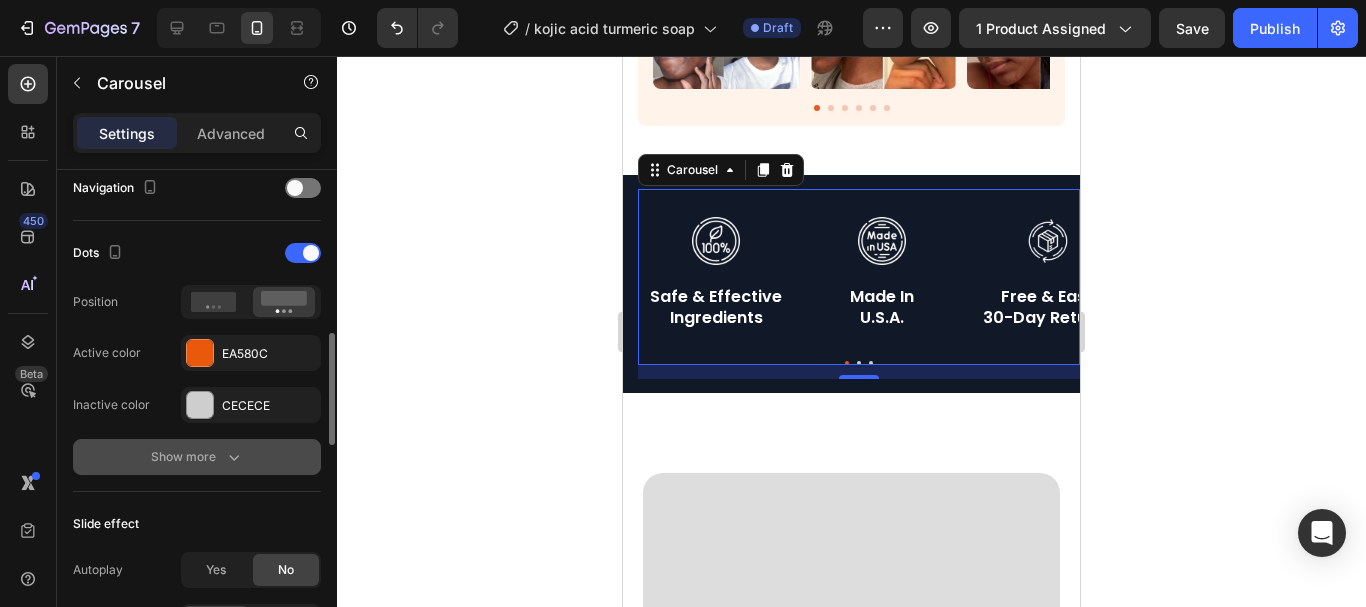 click on "Show more" at bounding box center [197, 457] 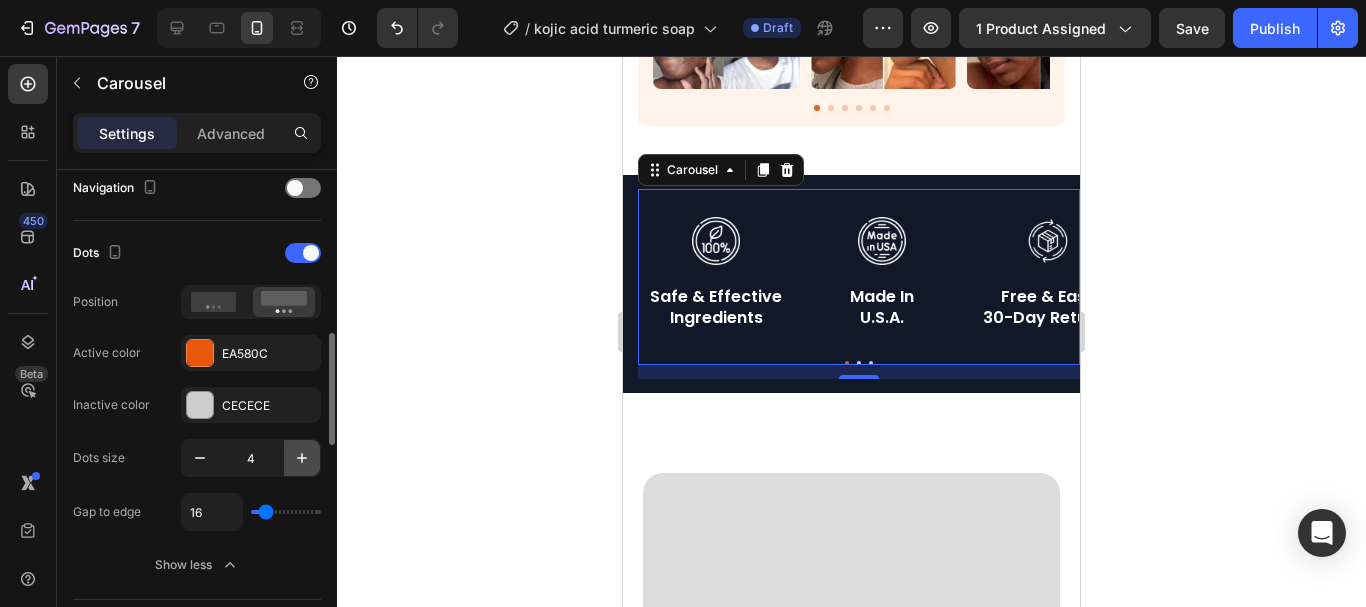 click 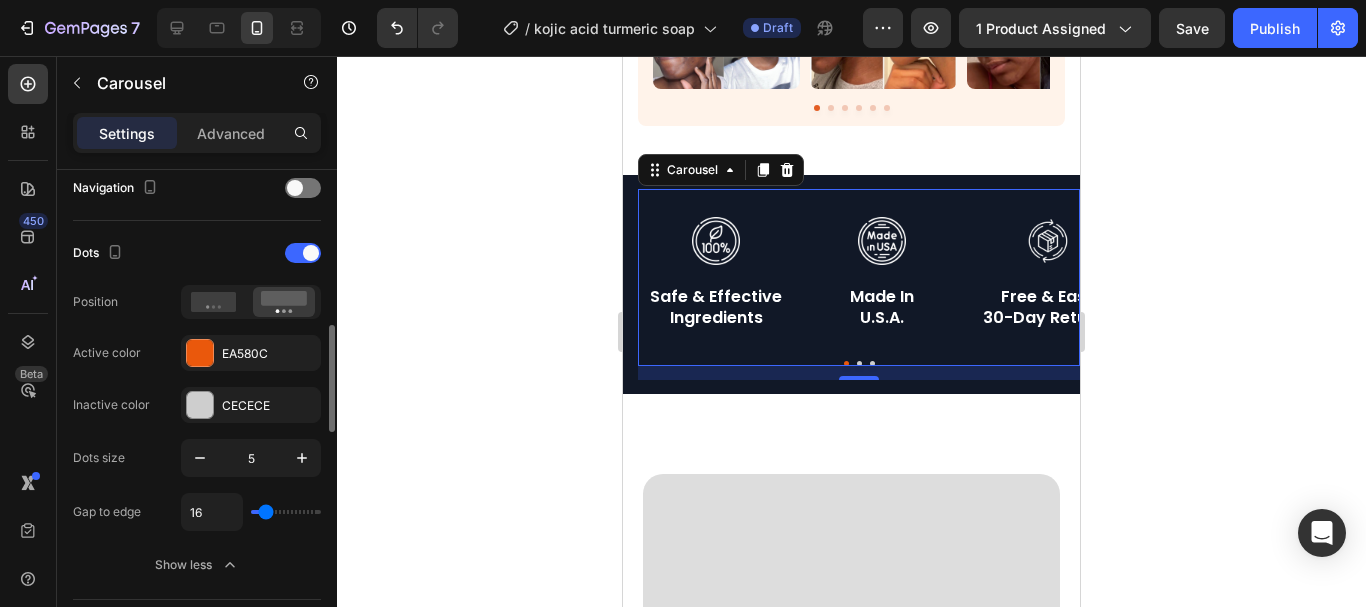 click on "Dots size 5" at bounding box center (197, 458) 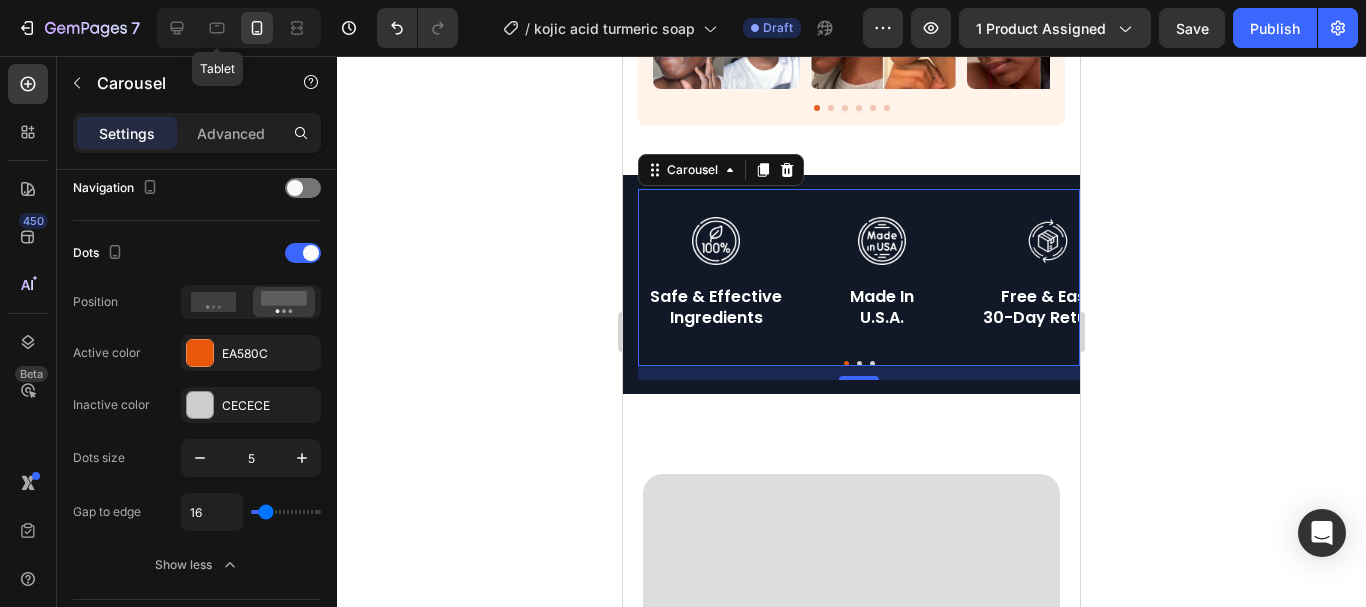 click on "Tablet" at bounding box center [239, 28] 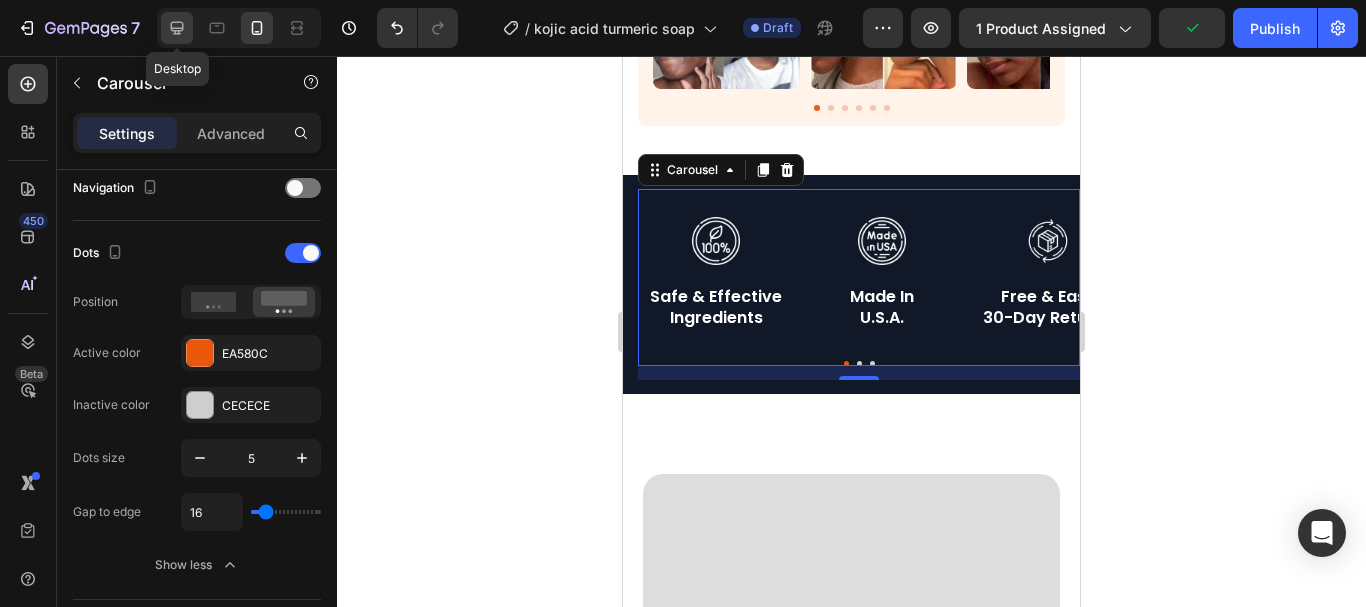 click 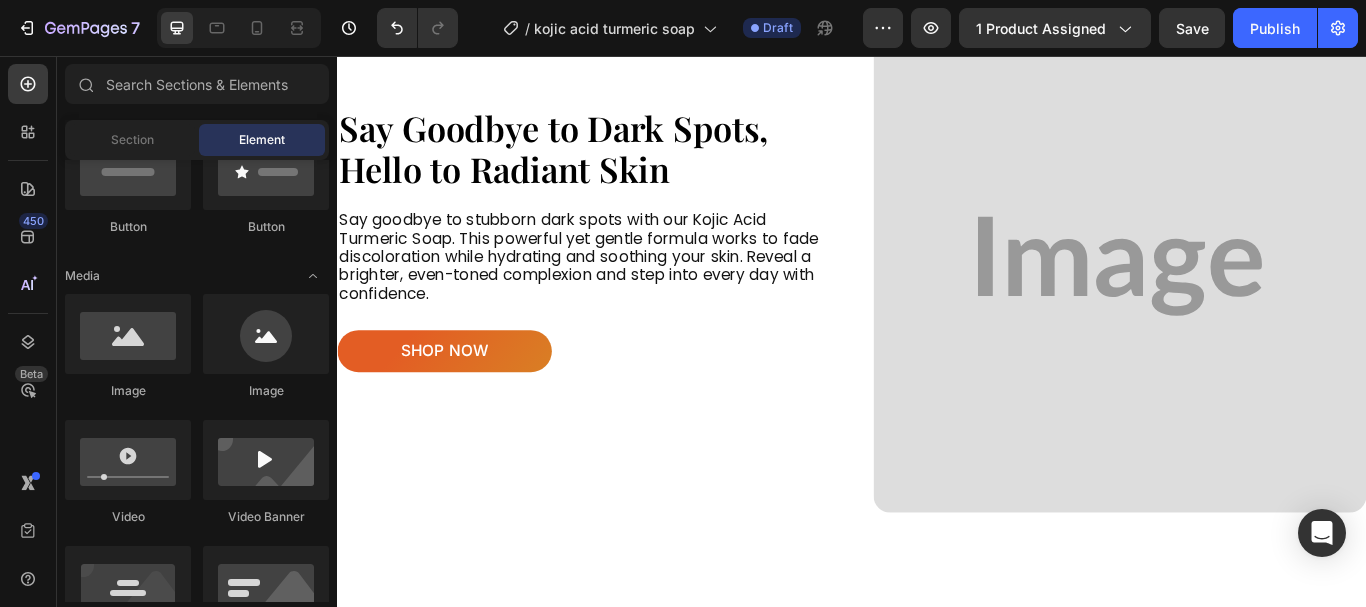 scroll, scrollTop: 1357, scrollLeft: 0, axis: vertical 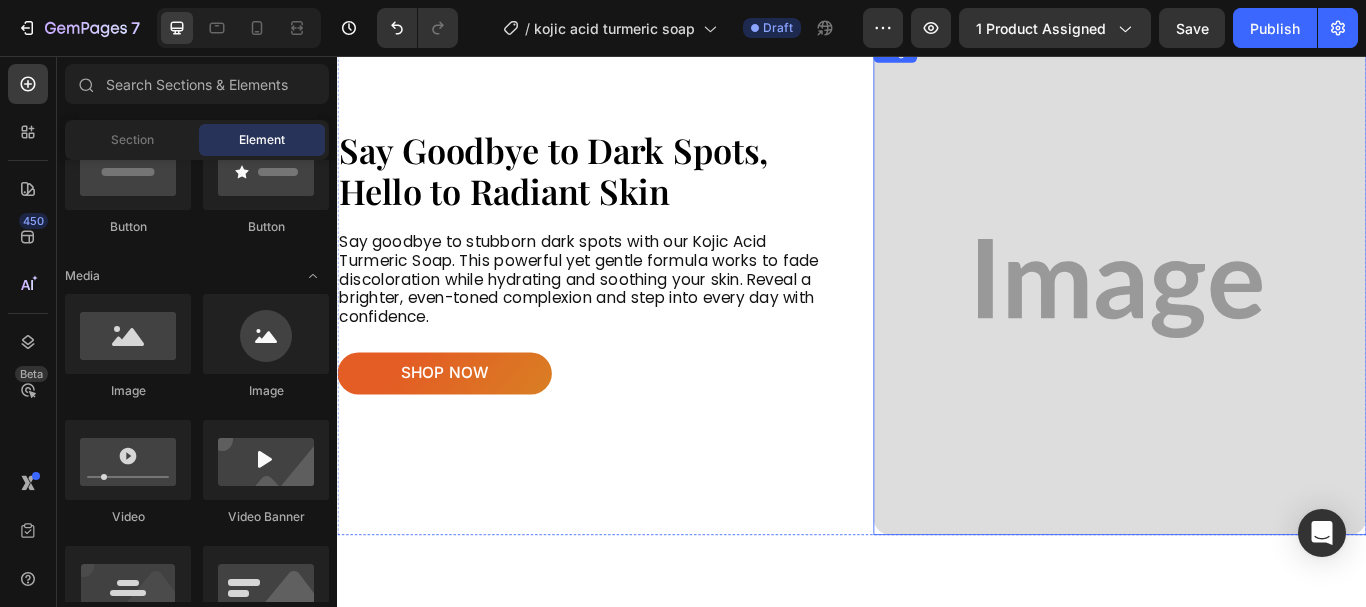 click at bounding box center (1249, 327) 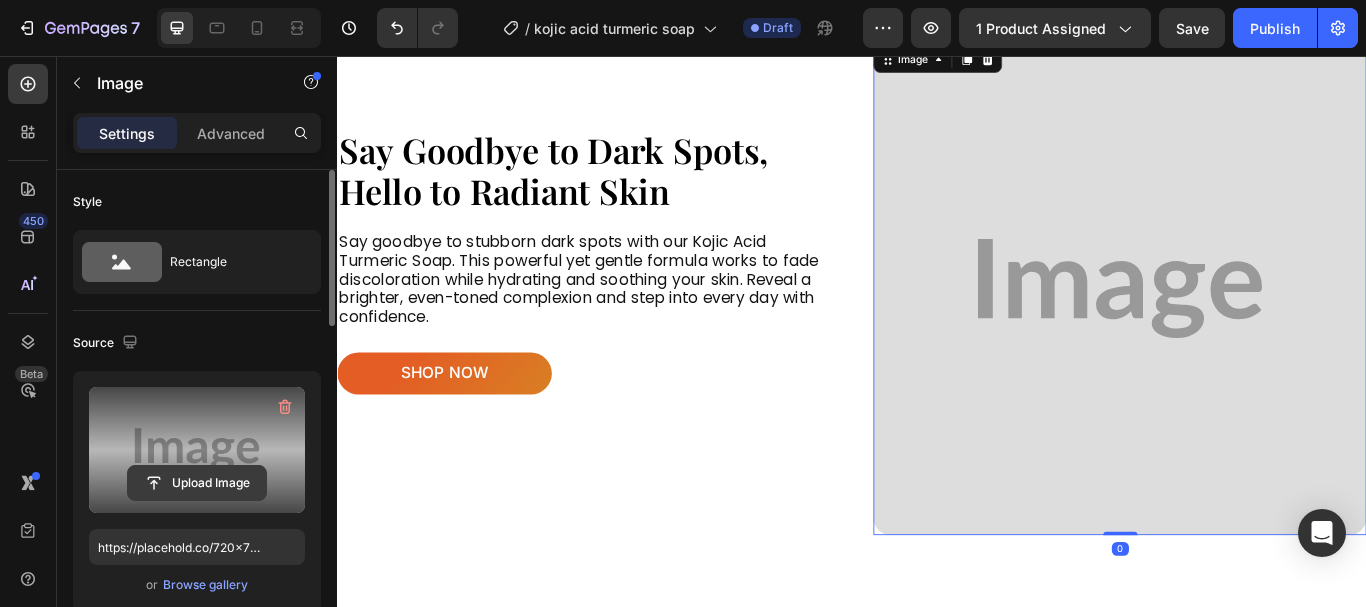 click 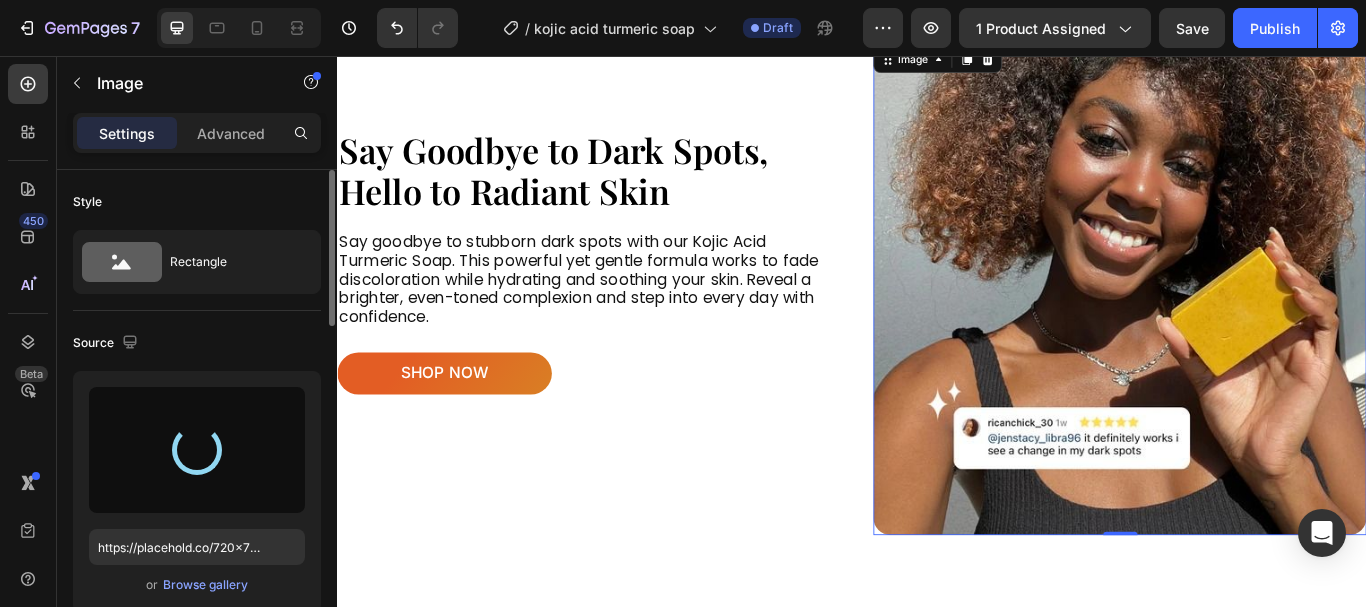 type on "https://cdn.shopify.com/s/files/1/0957/7467/1138/files/gempages_578069000072725008-f5d8855b-5ab2-43ed-a038-6e84a9871ba6.jpg" 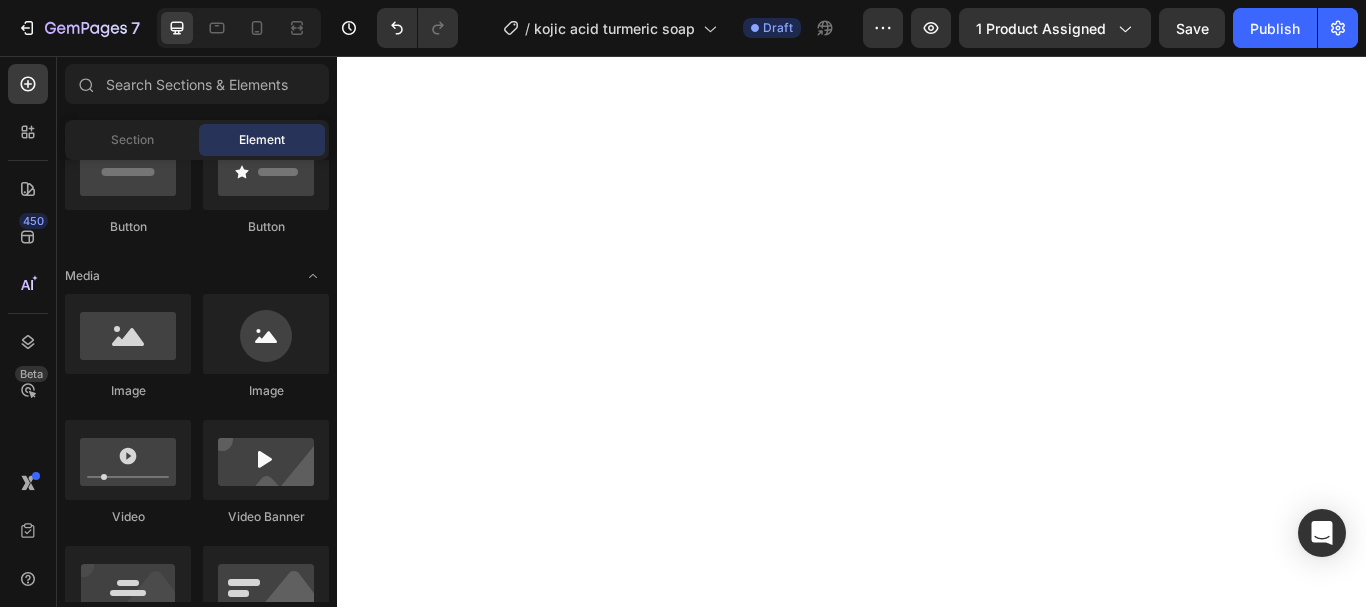 scroll, scrollTop: 1540, scrollLeft: 0, axis: vertical 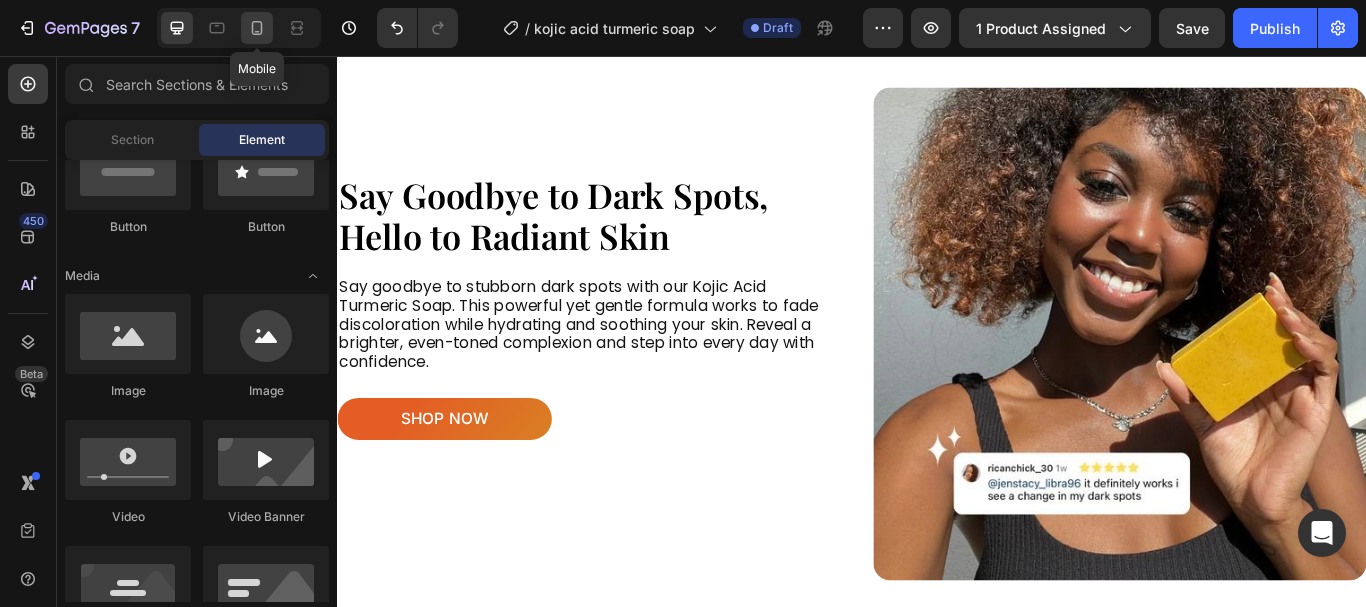 click 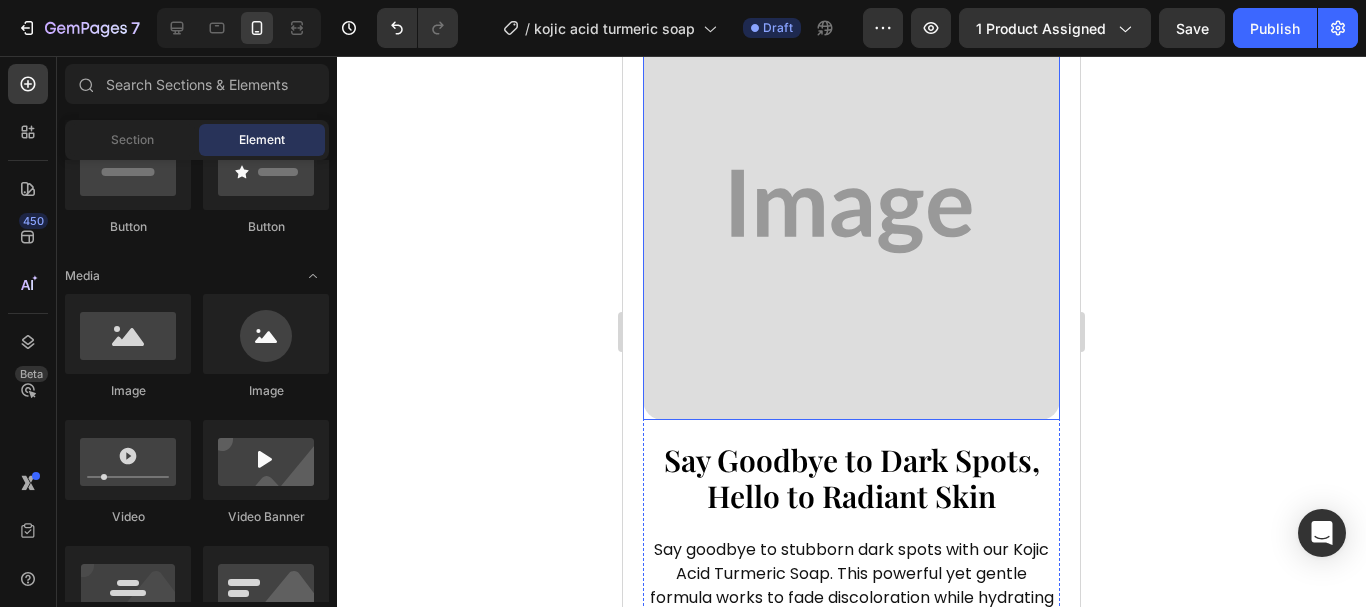 click at bounding box center (851, 211) 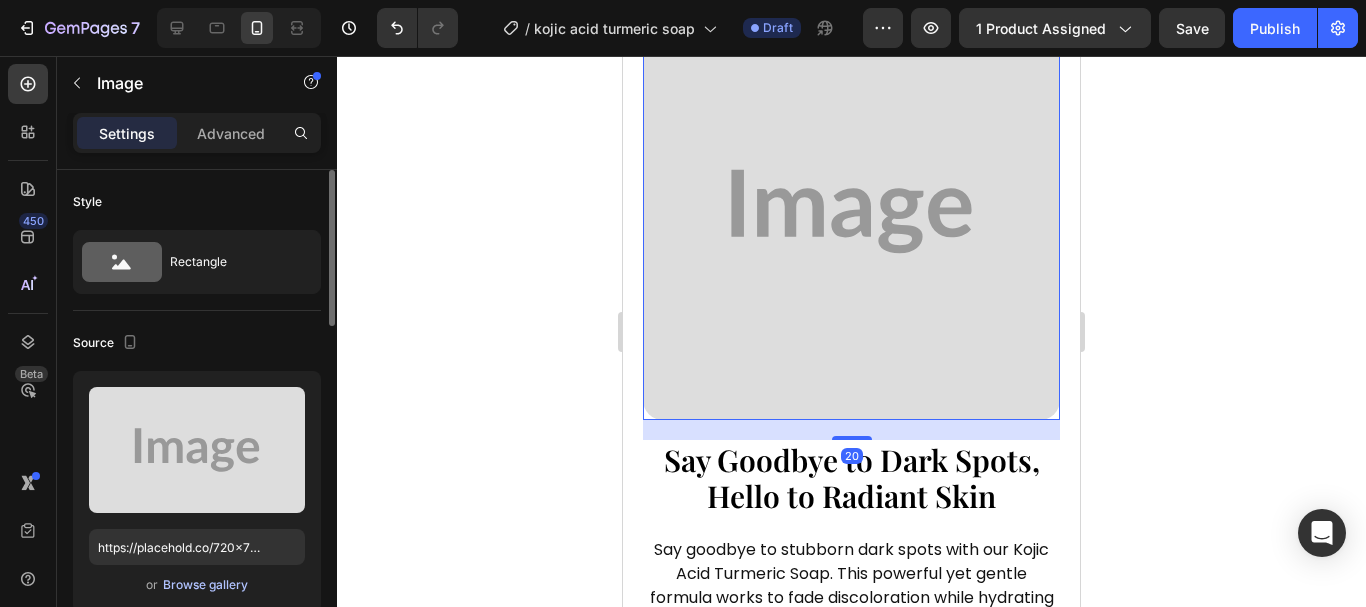 click on "Browse gallery" at bounding box center [205, 585] 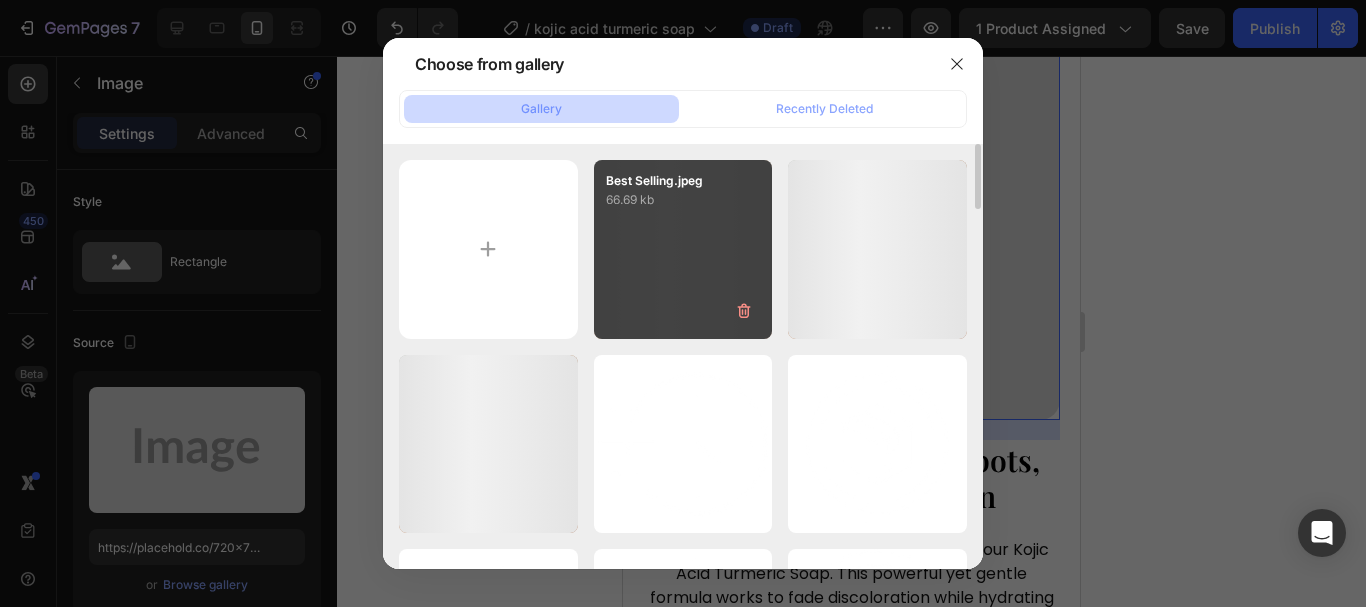 click on "Best Selling.jpeg 66.69 kb" at bounding box center (683, 249) 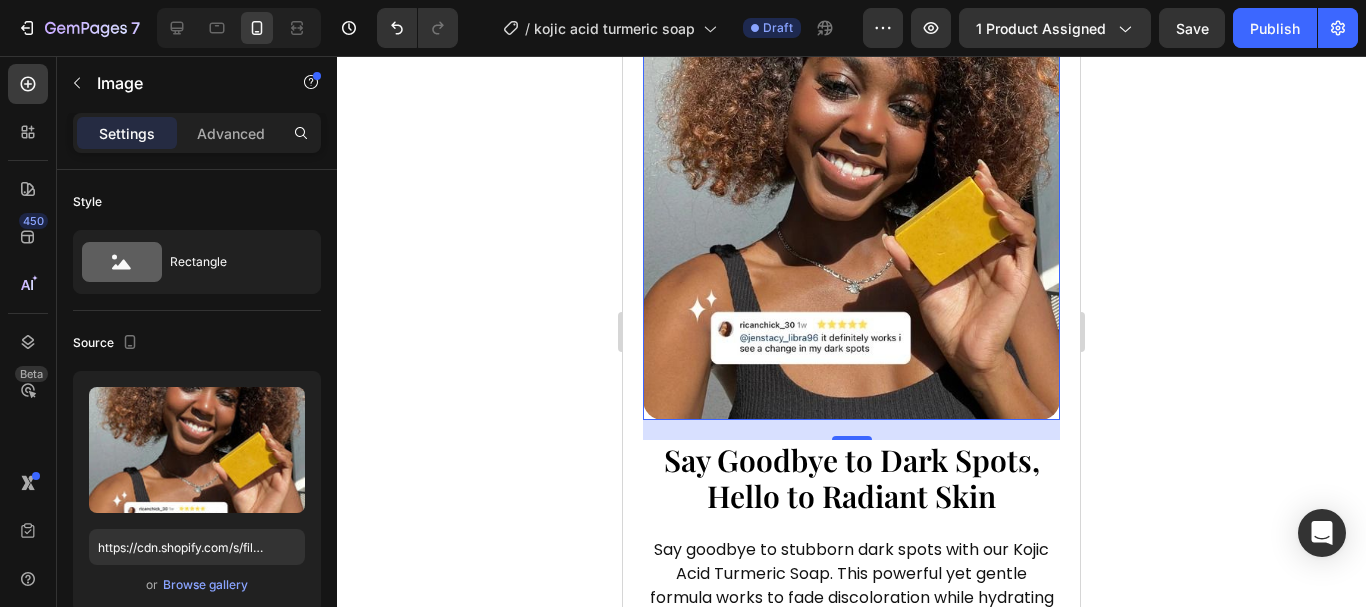 click at bounding box center [851, 211] 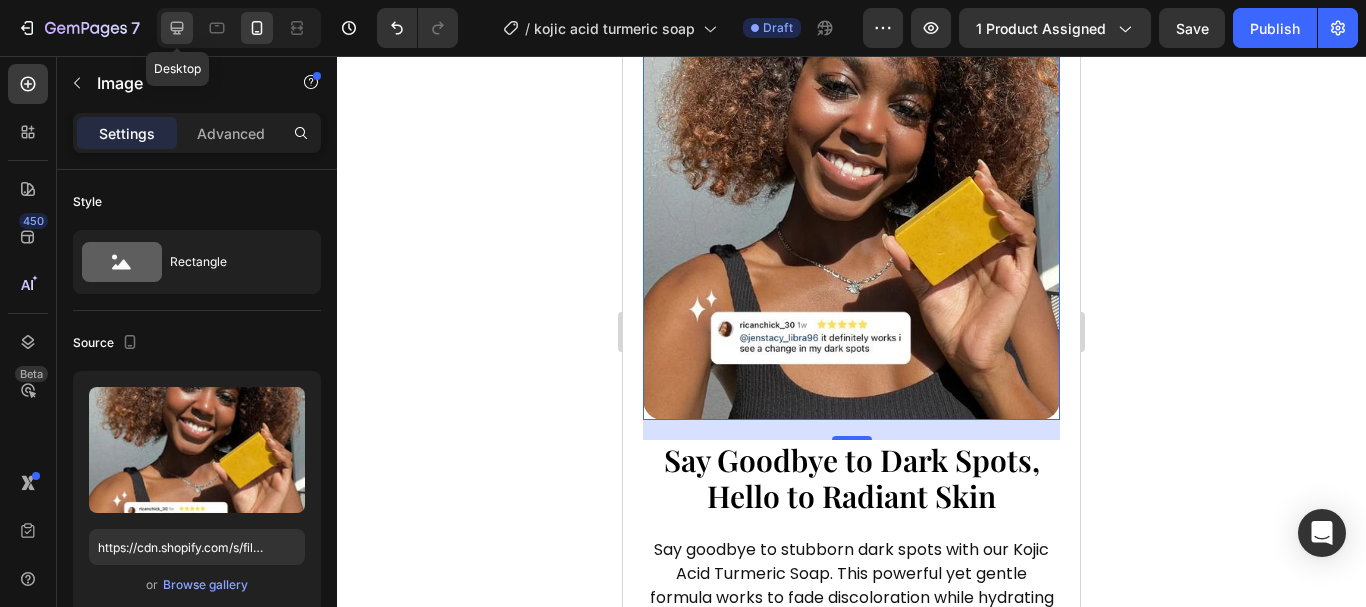 click 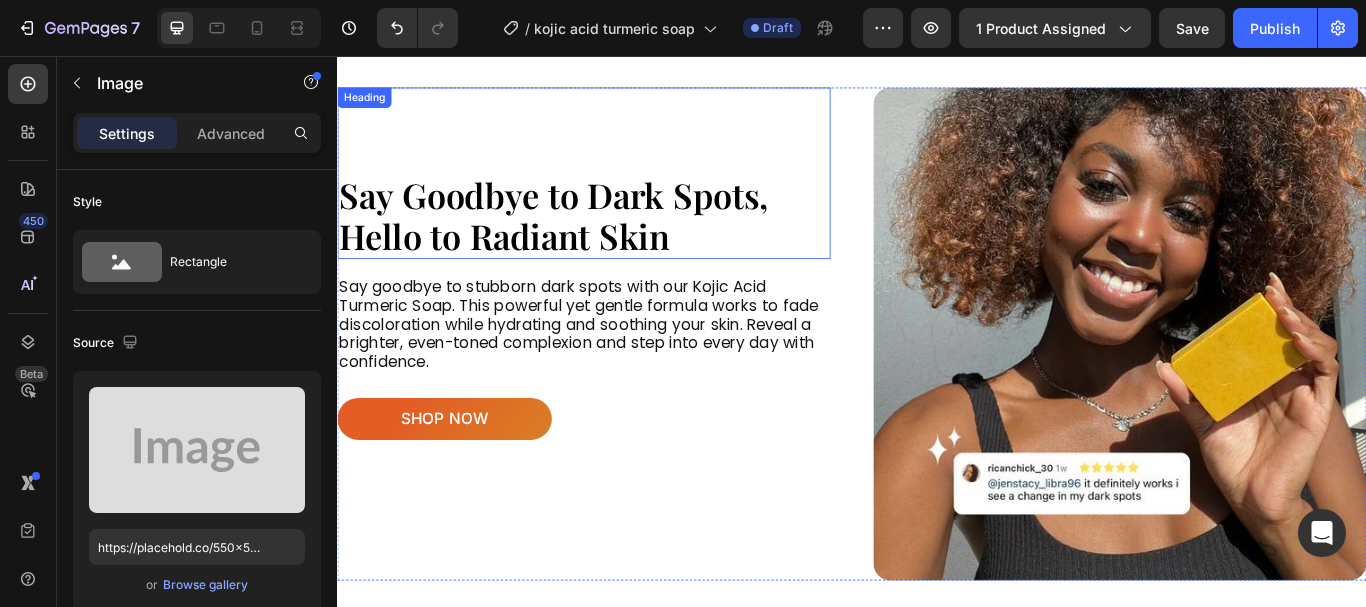 scroll, scrollTop: 1169, scrollLeft: 0, axis: vertical 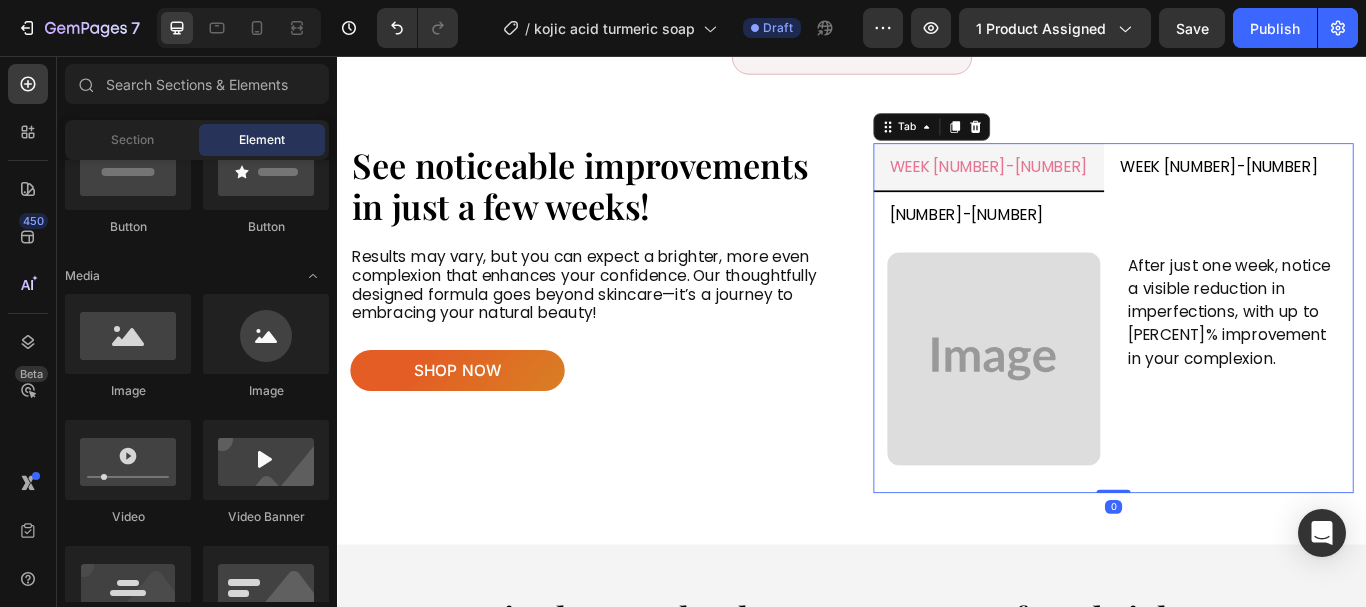 click on "week [NUMBER]-[NUMBER]" at bounding box center (1365, 185) 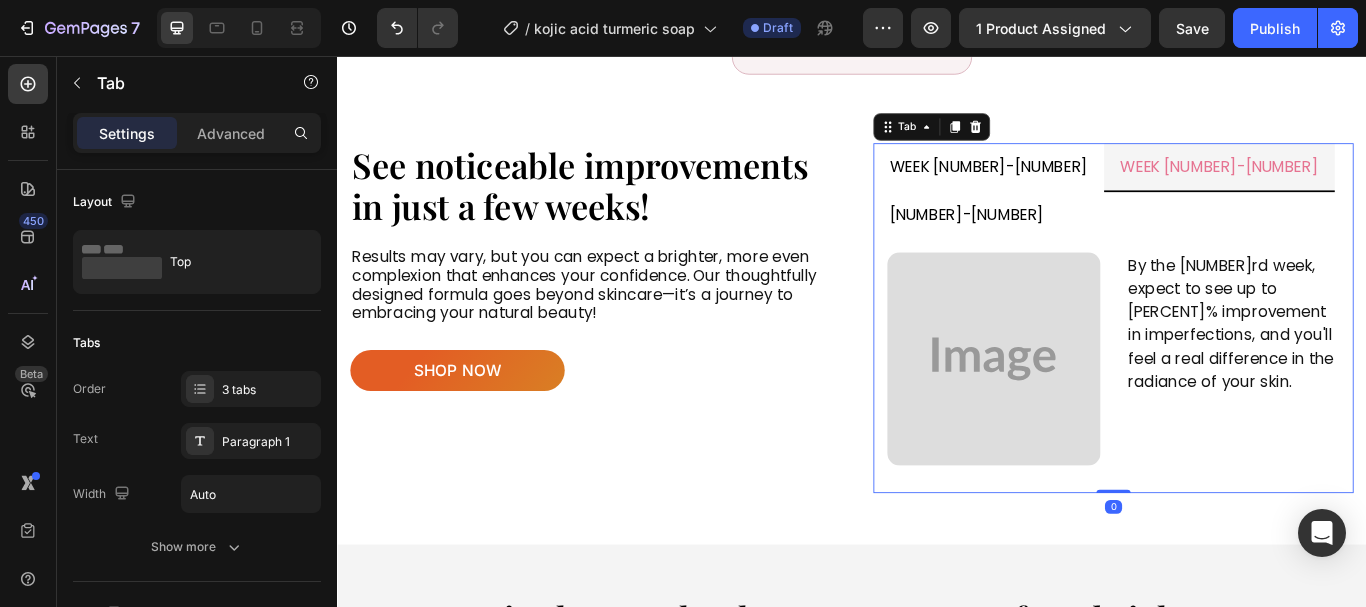 click on "week [NUMBER]-[NUMBER]" at bounding box center (1365, 185) 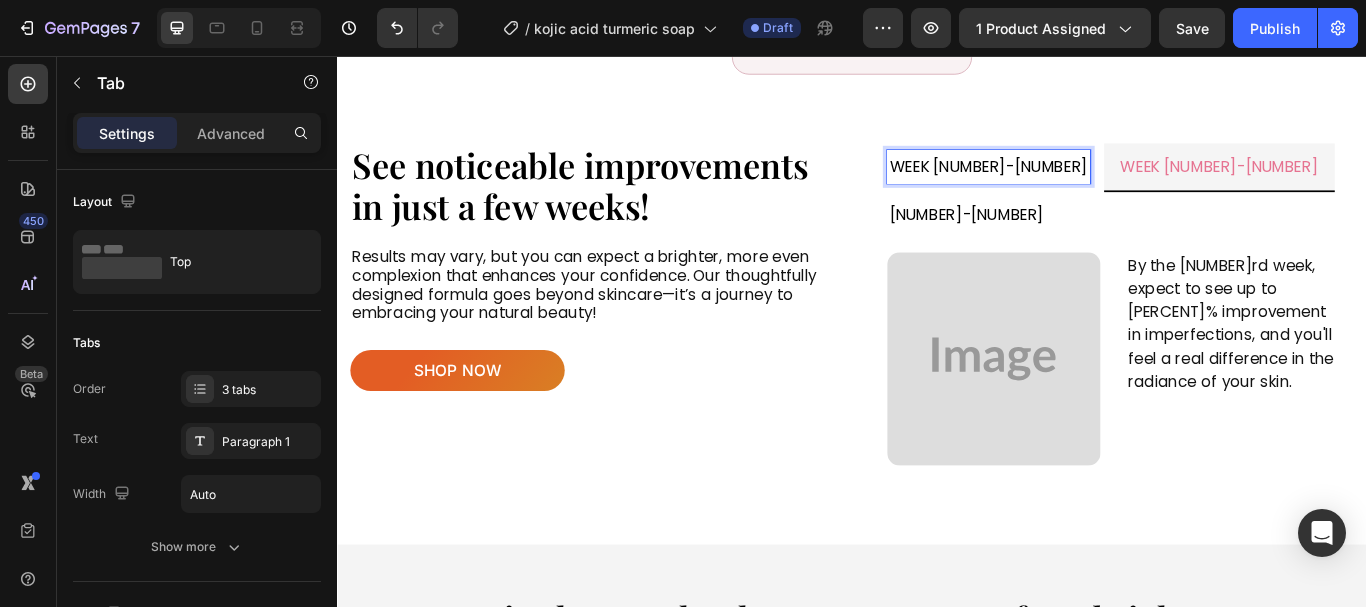 click on "week [NUMBER]-[NUMBER]" at bounding box center [1096, 185] 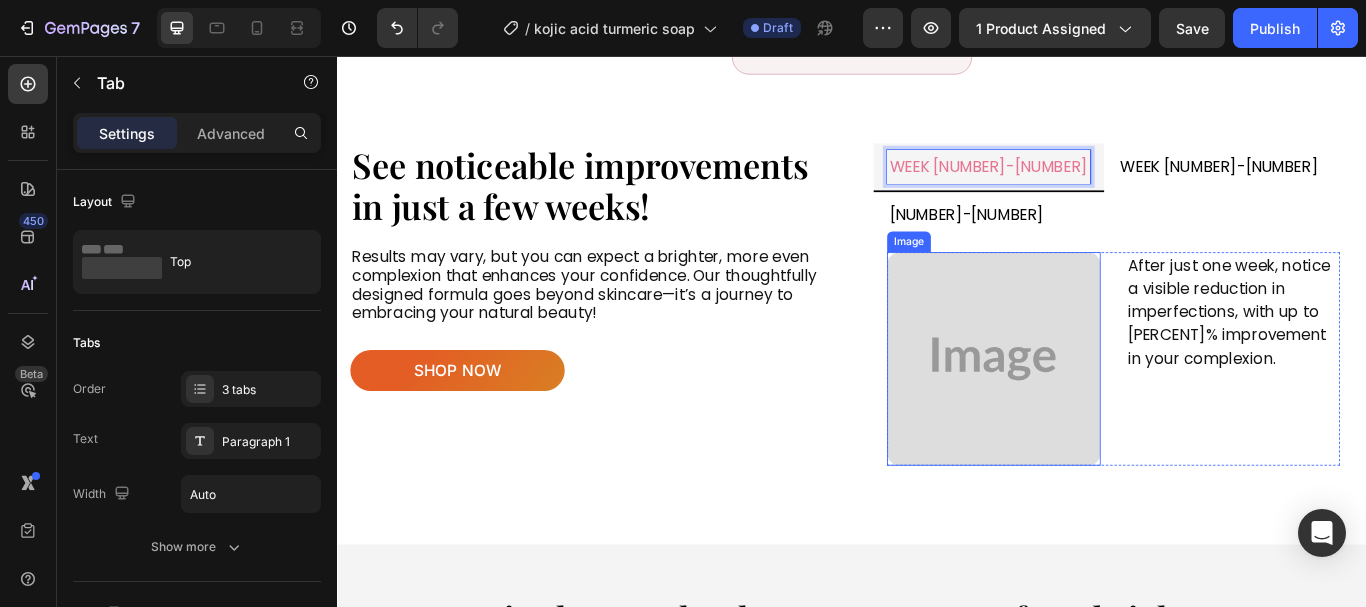 click at bounding box center (1102, 409) 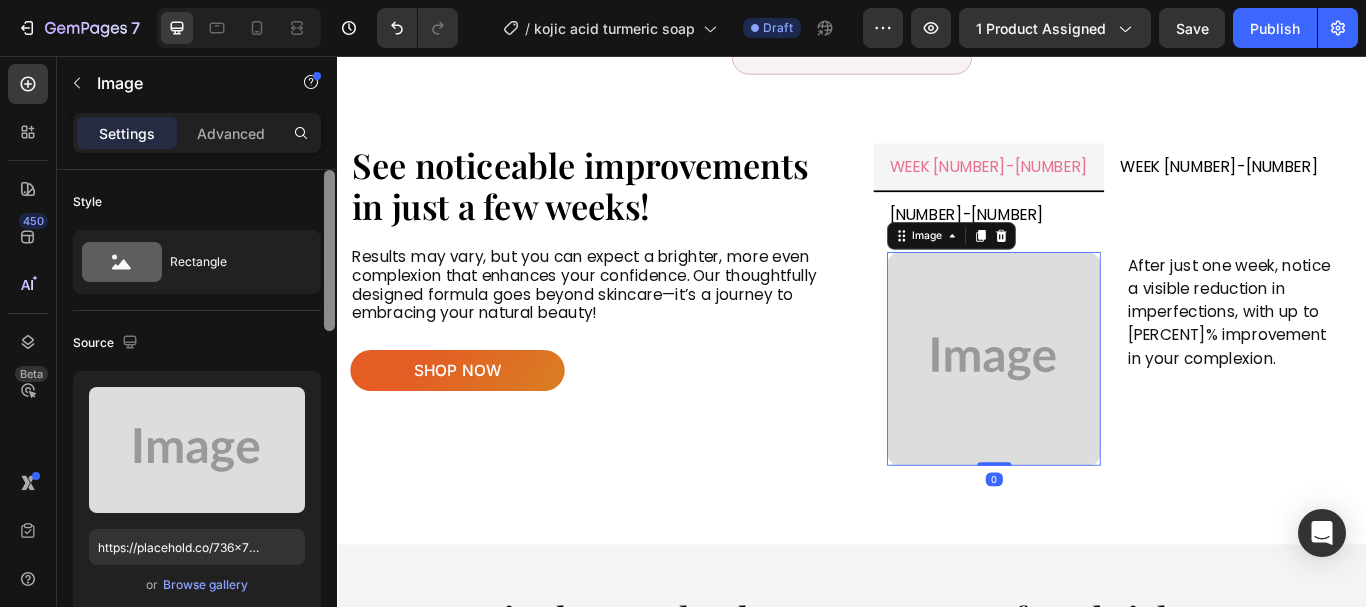 scroll, scrollTop: 494, scrollLeft: 0, axis: vertical 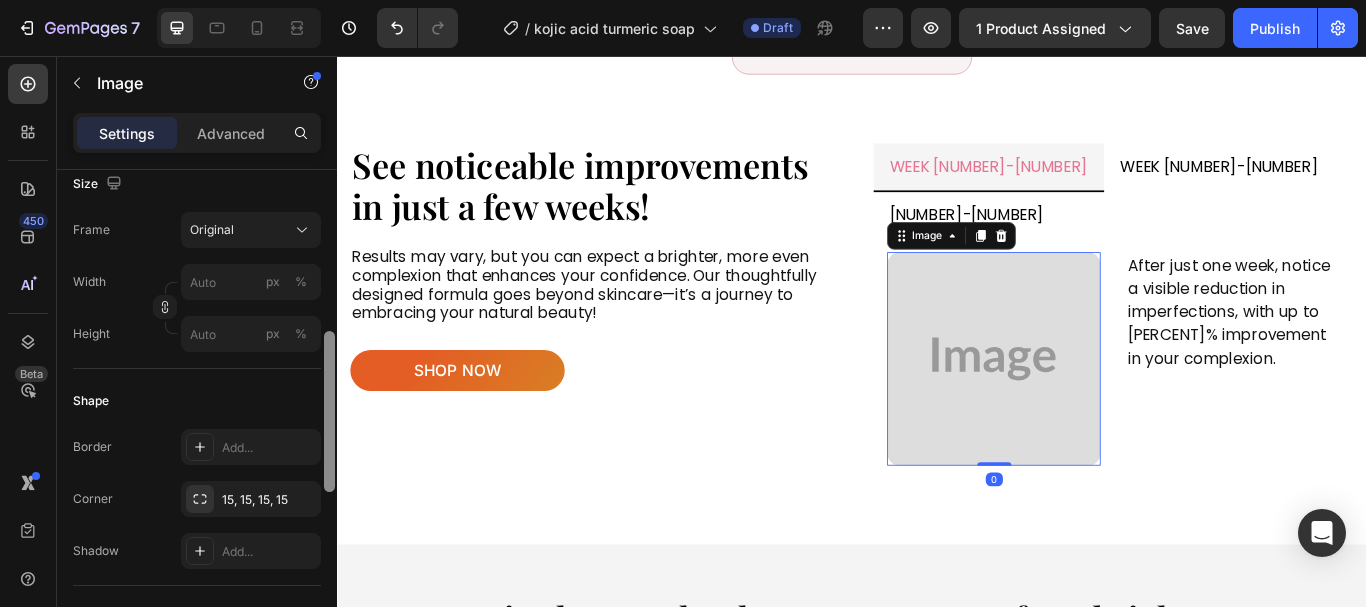 drag, startPoint x: 335, startPoint y: 215, endPoint x: 330, endPoint y: 240, distance: 25.495098 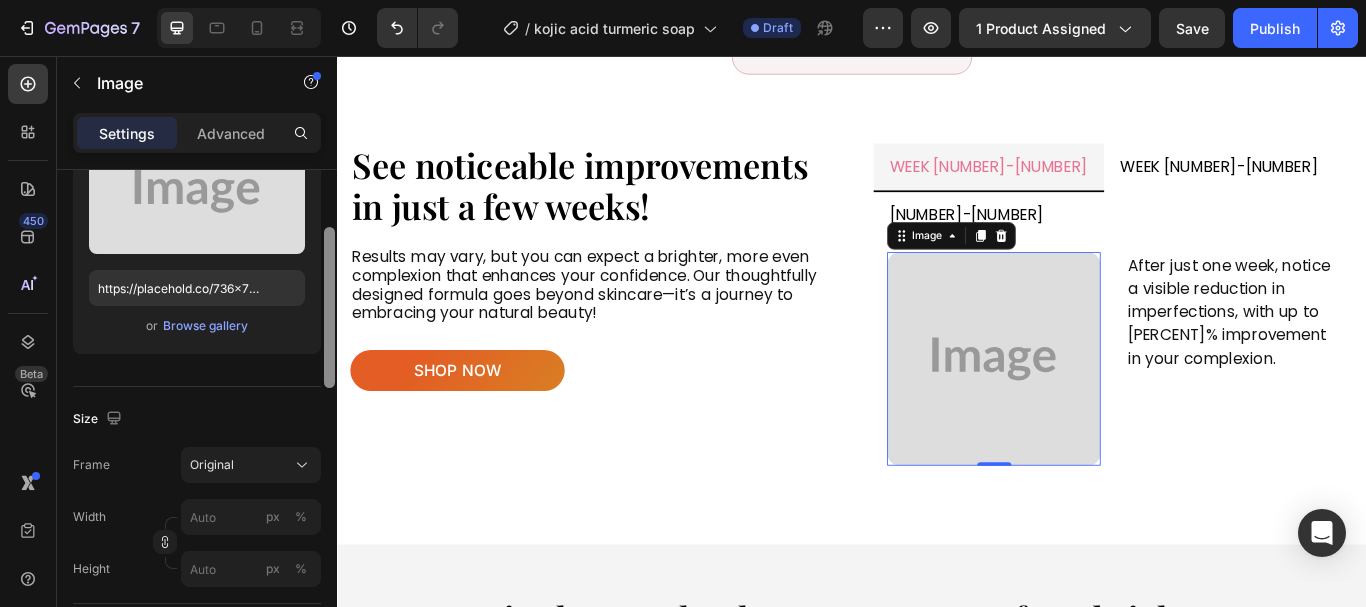 scroll, scrollTop: 235, scrollLeft: 0, axis: vertical 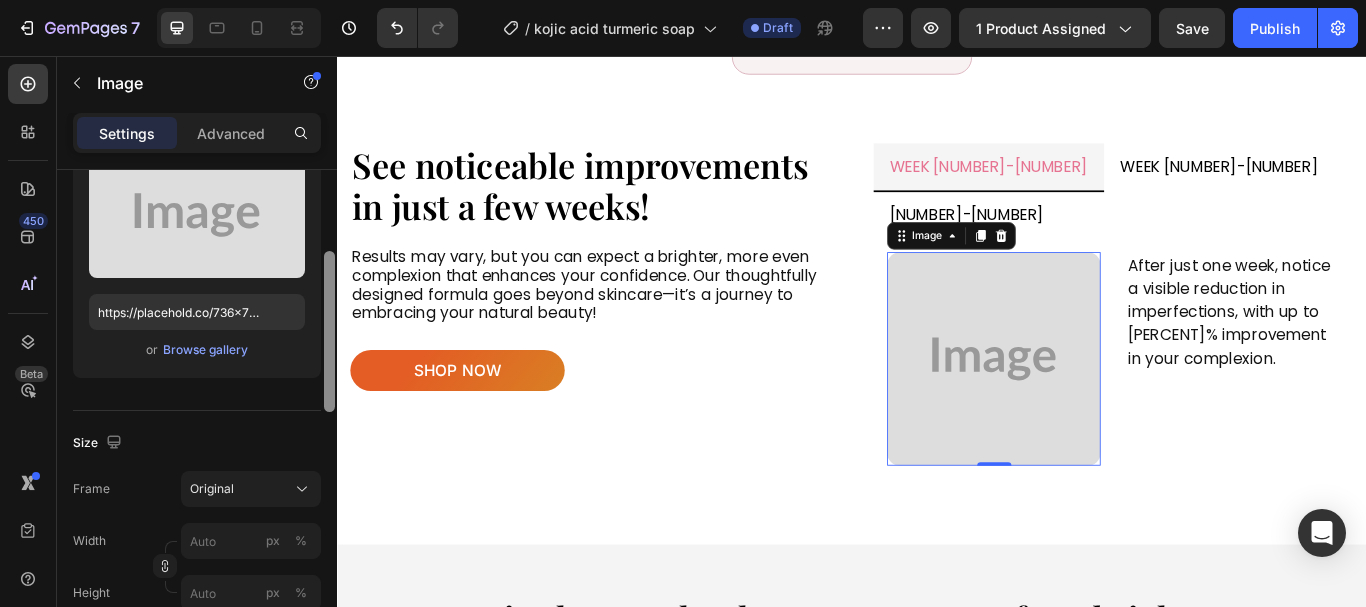 drag, startPoint x: 331, startPoint y: 363, endPoint x: 313, endPoint y: 279, distance: 85.90693 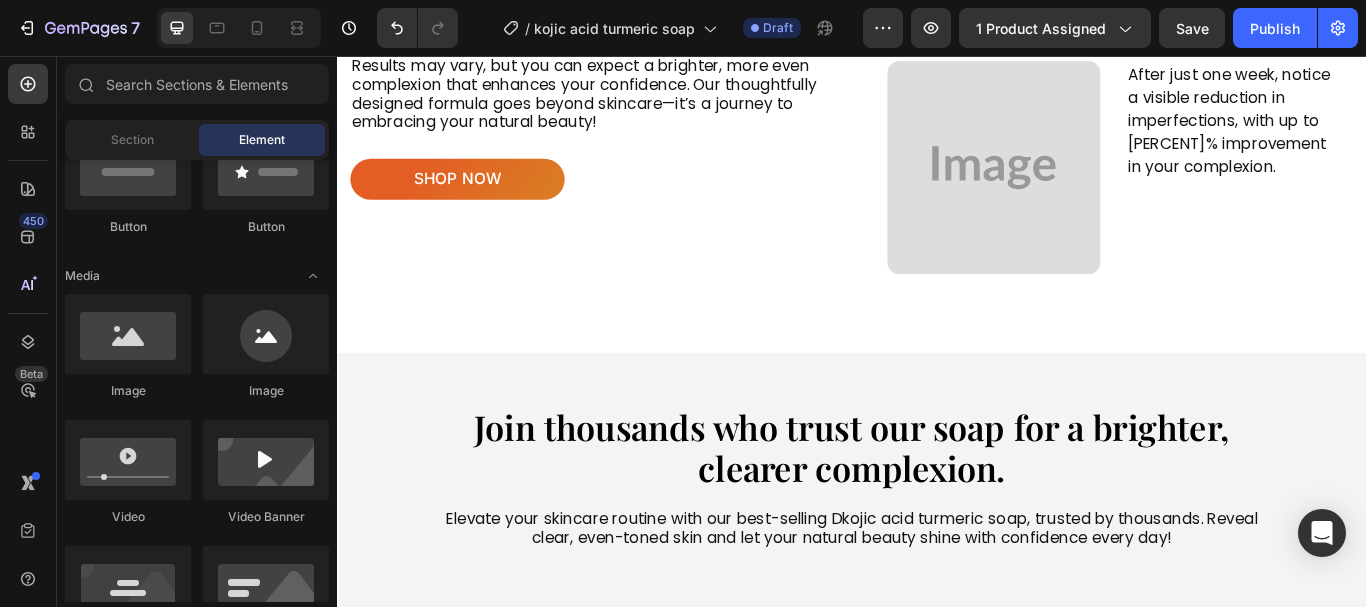 scroll, scrollTop: 2873, scrollLeft: 0, axis: vertical 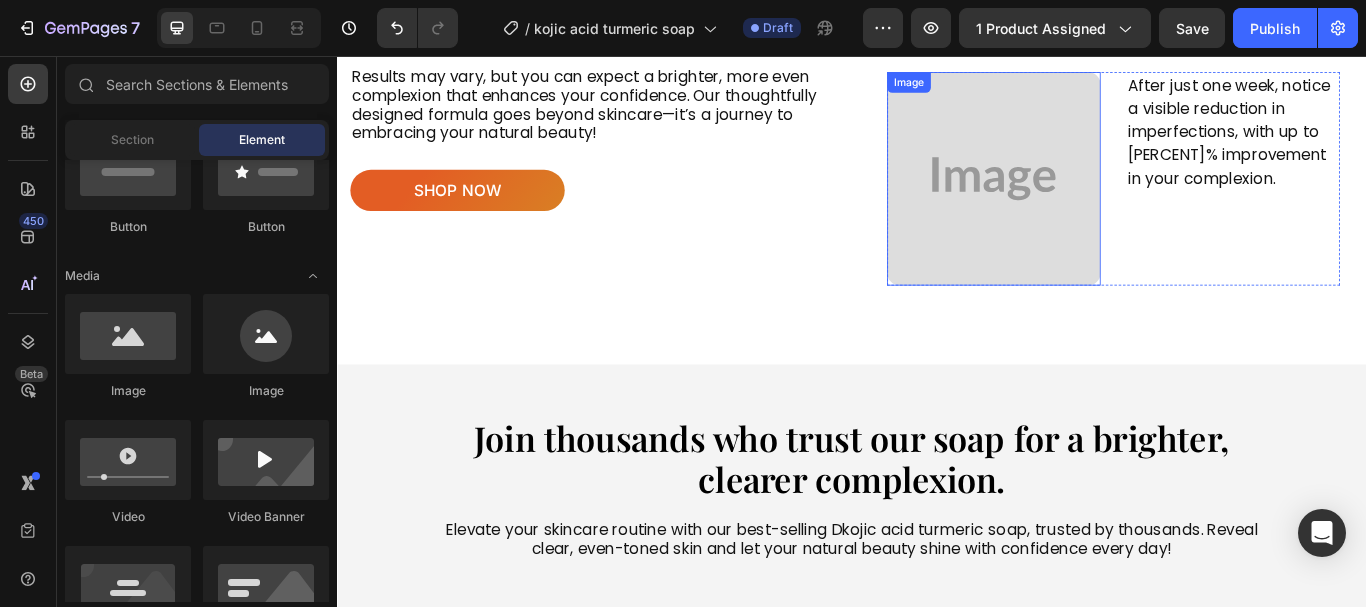 click at bounding box center (1102, 199) 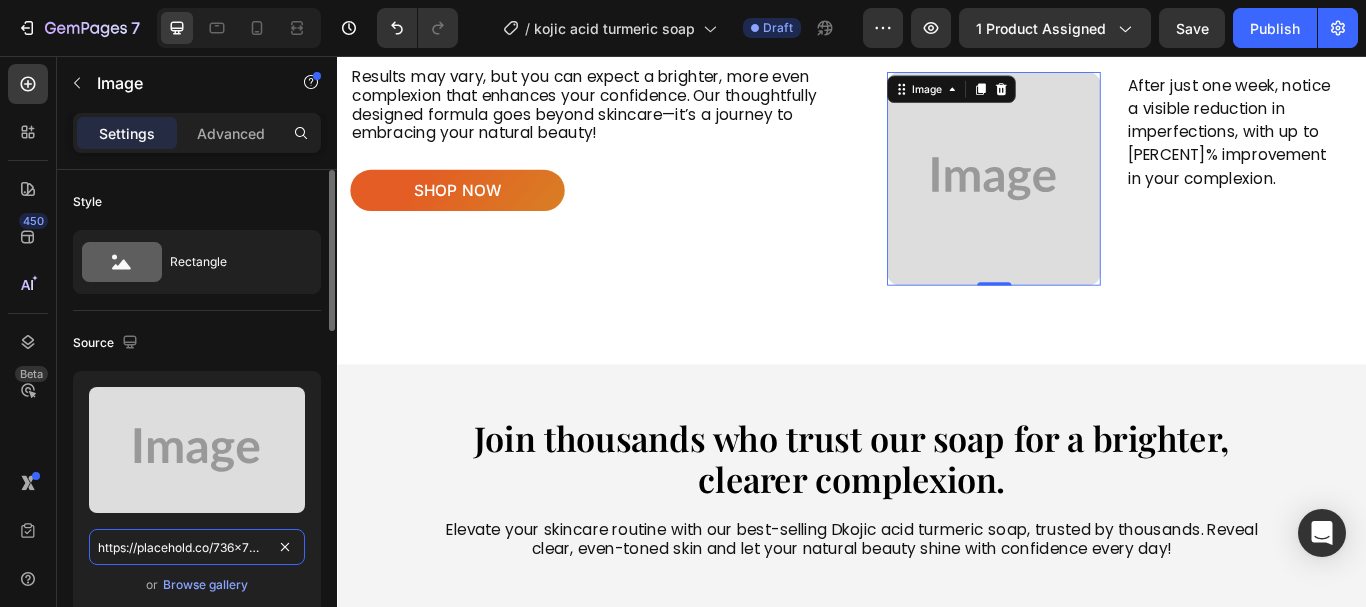 click on "https://placehold.co/736x736?text=Image" at bounding box center (197, 547) 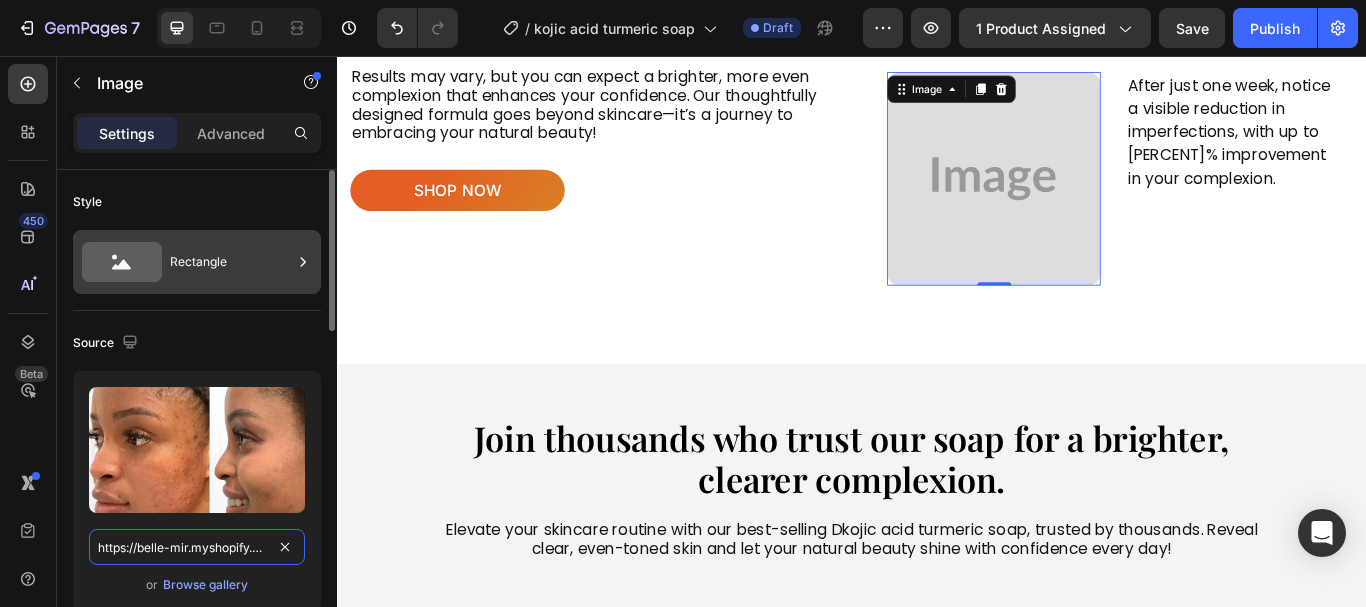 scroll, scrollTop: 0, scrollLeft: 725, axis: horizontal 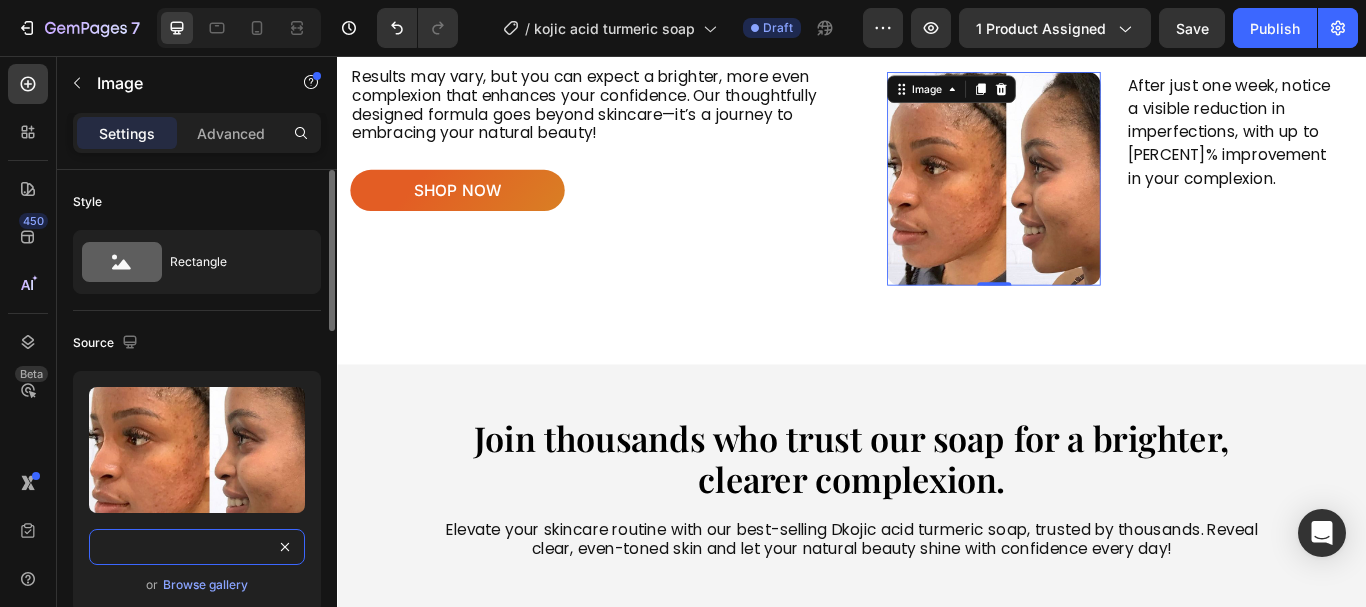 type on "https://belle-mir.myshopify.com/cdn/shop/files/gempages_576005631597609546-e455791b-cf1d-4899-9040-d453ccff70a8.jpg?v=18433286028016961199" 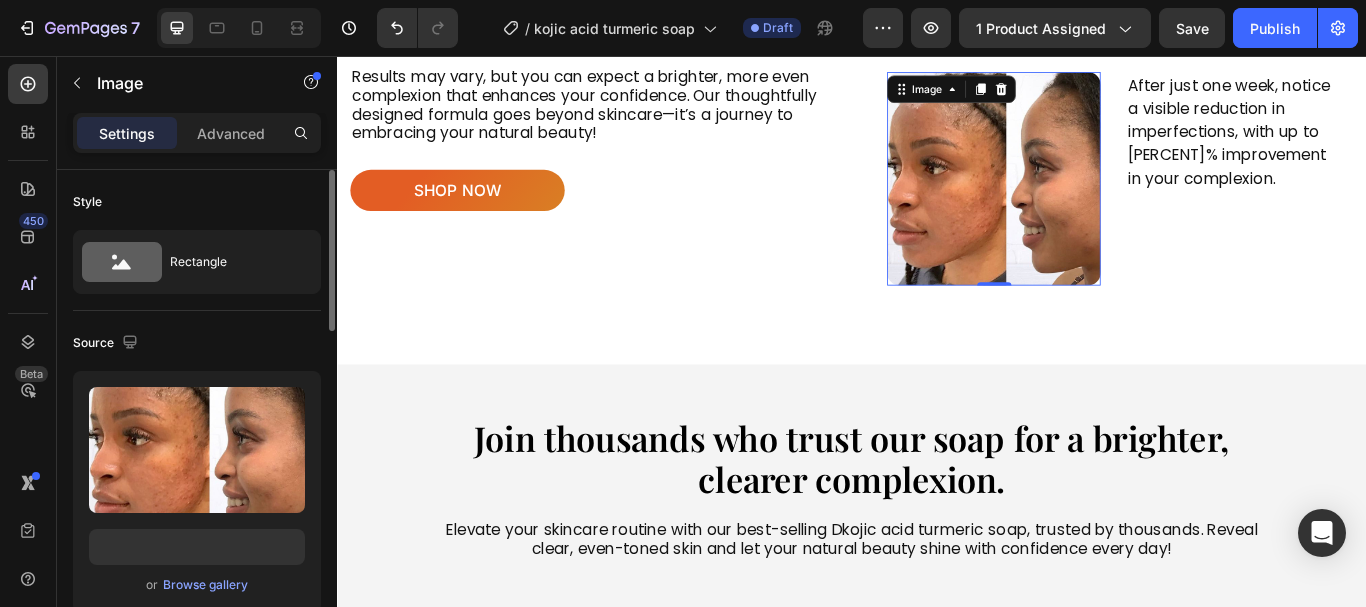 scroll, scrollTop: 0, scrollLeft: 0, axis: both 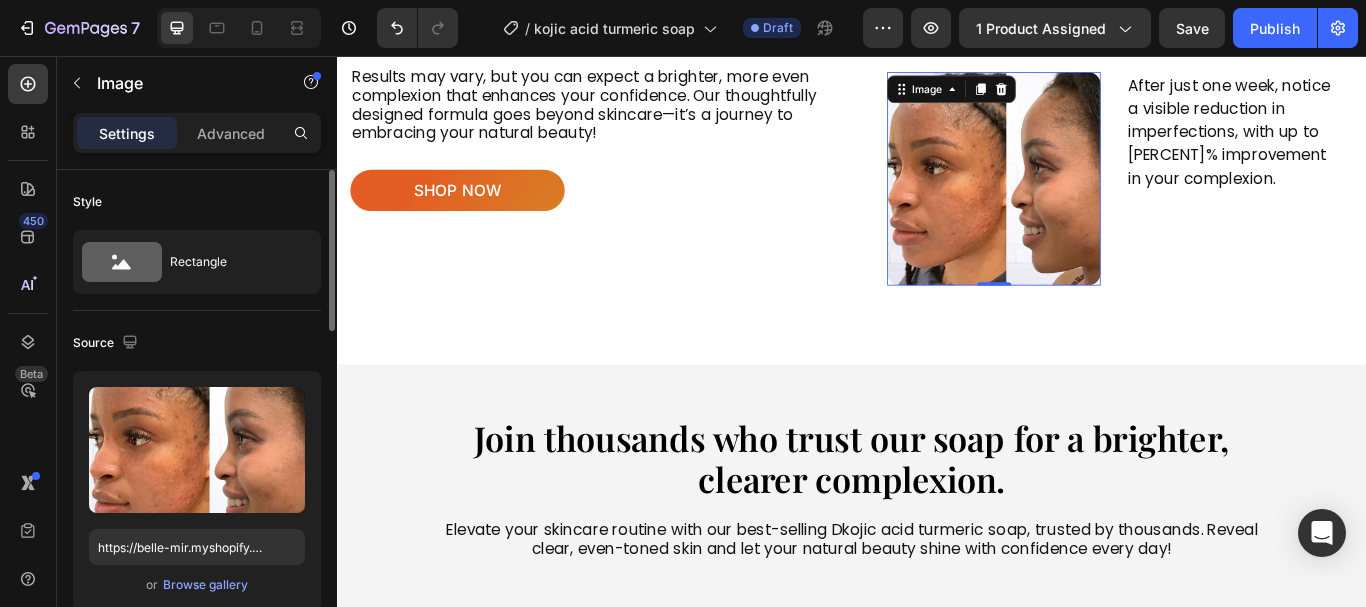 click on "Source" at bounding box center (197, 343) 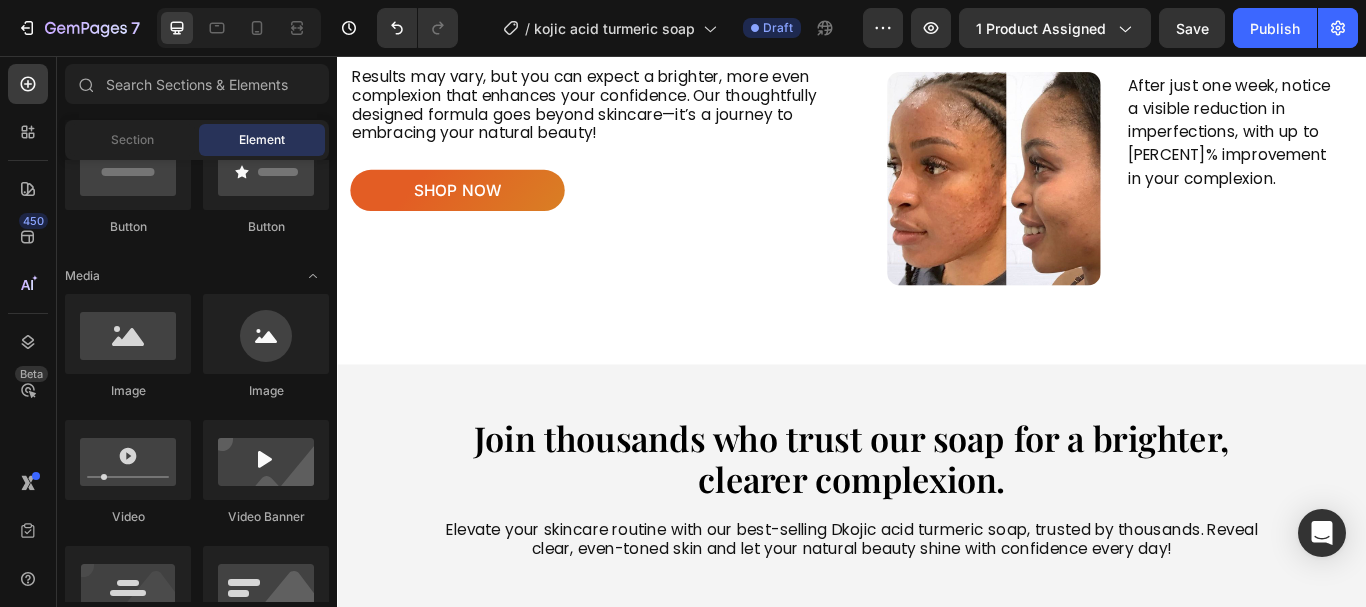 scroll, scrollTop: 2690, scrollLeft: 0, axis: vertical 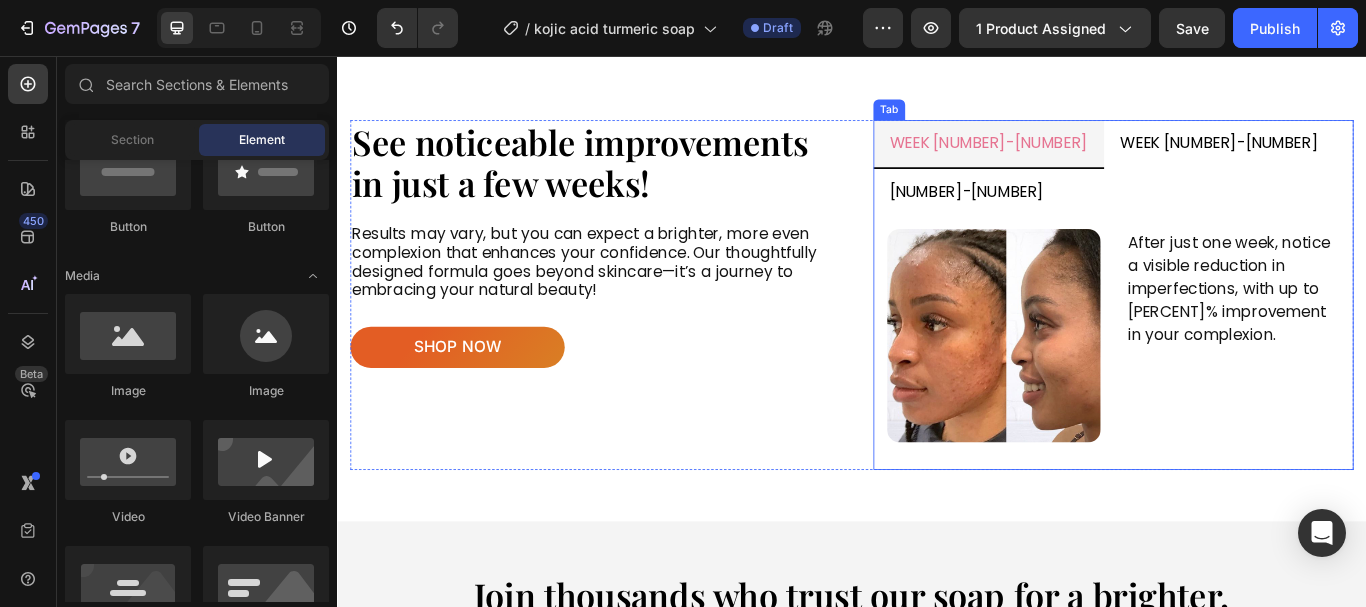 click on "week [NUMBER]-[NUMBER]" at bounding box center (1365, 159) 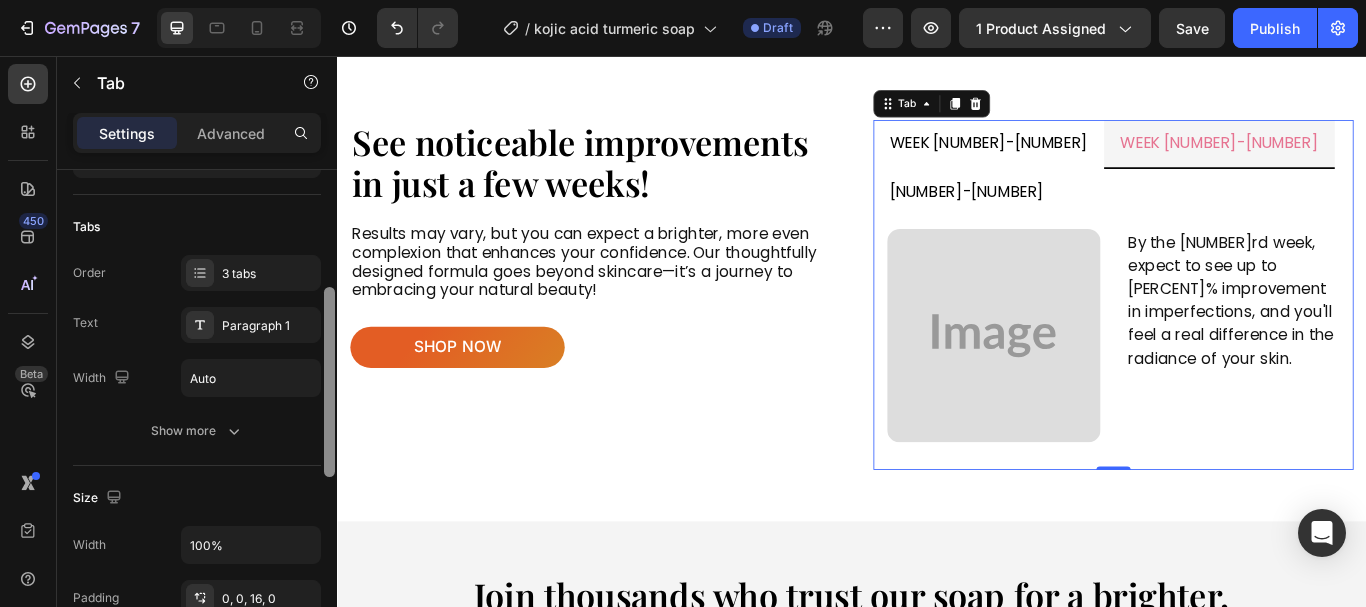 scroll, scrollTop: 114, scrollLeft: 0, axis: vertical 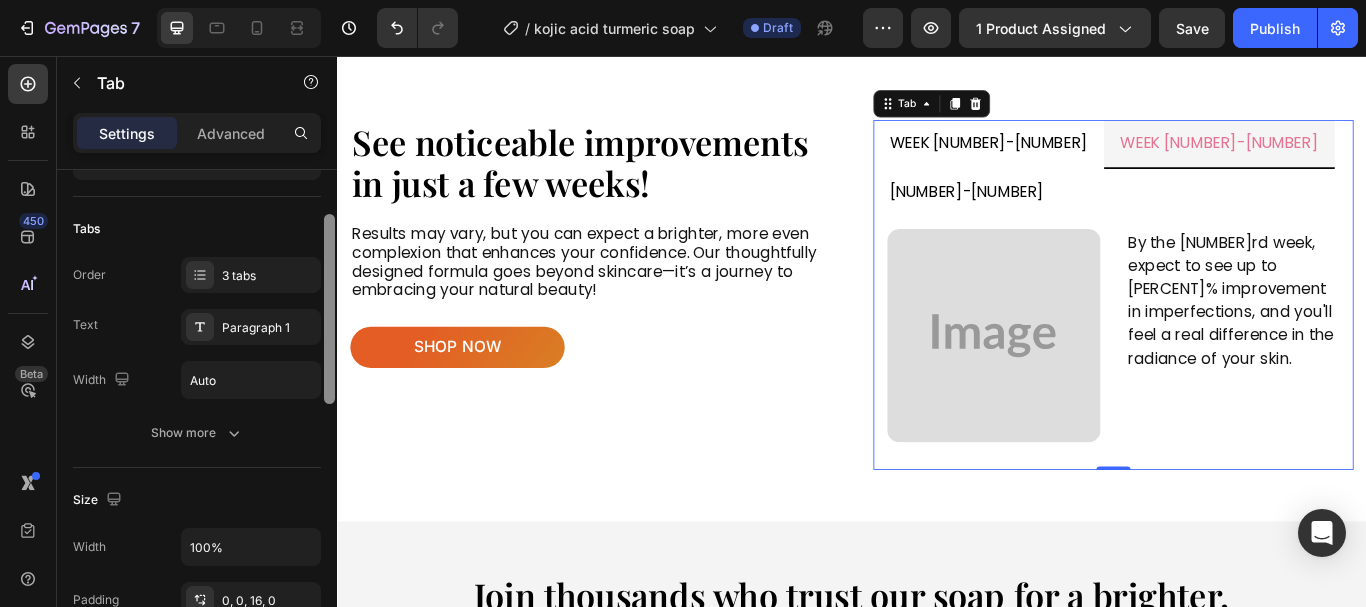 drag, startPoint x: 328, startPoint y: 186, endPoint x: 243, endPoint y: 230, distance: 95.71311 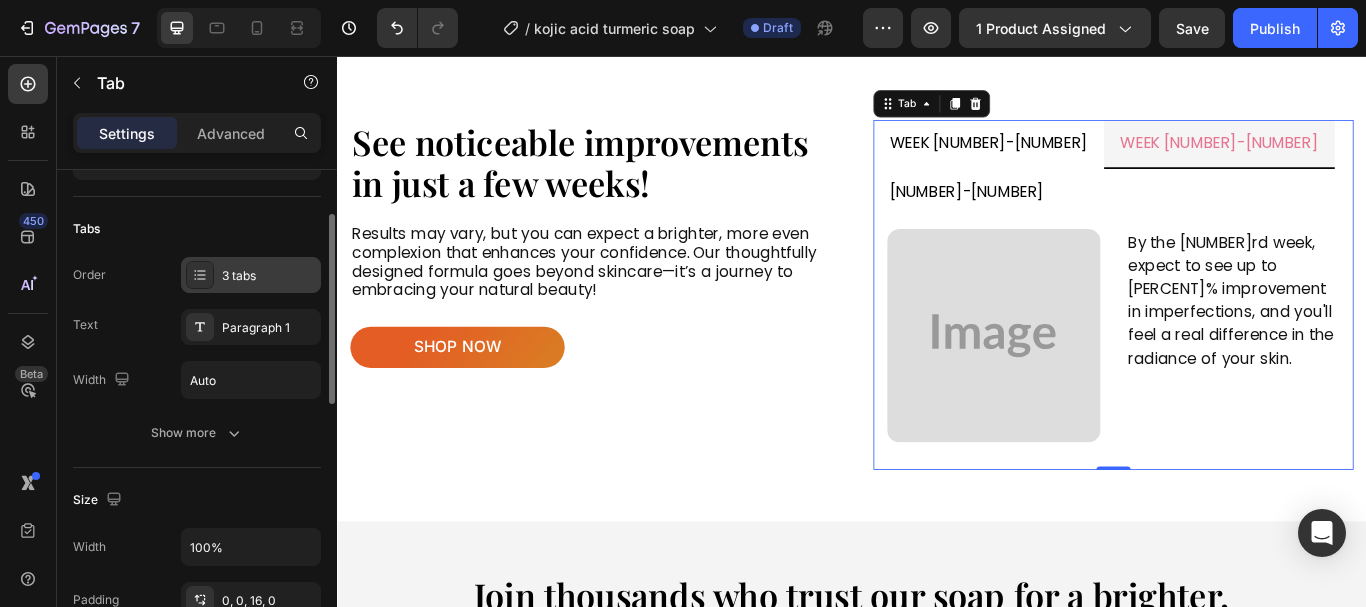 click 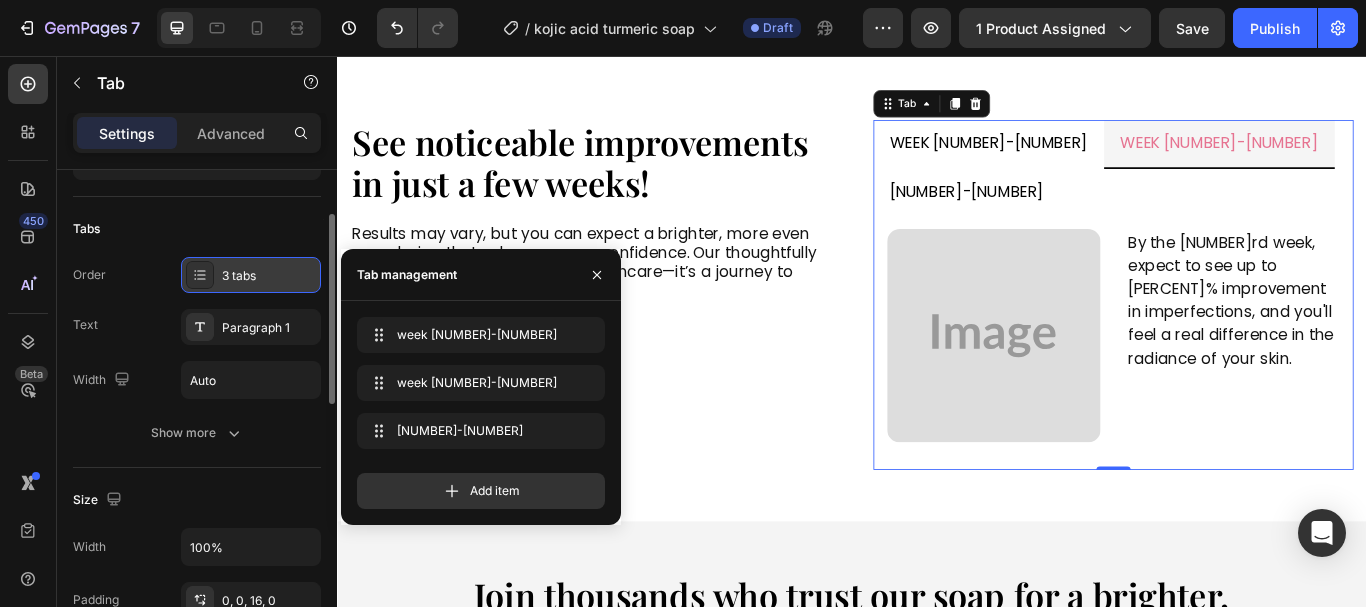 click 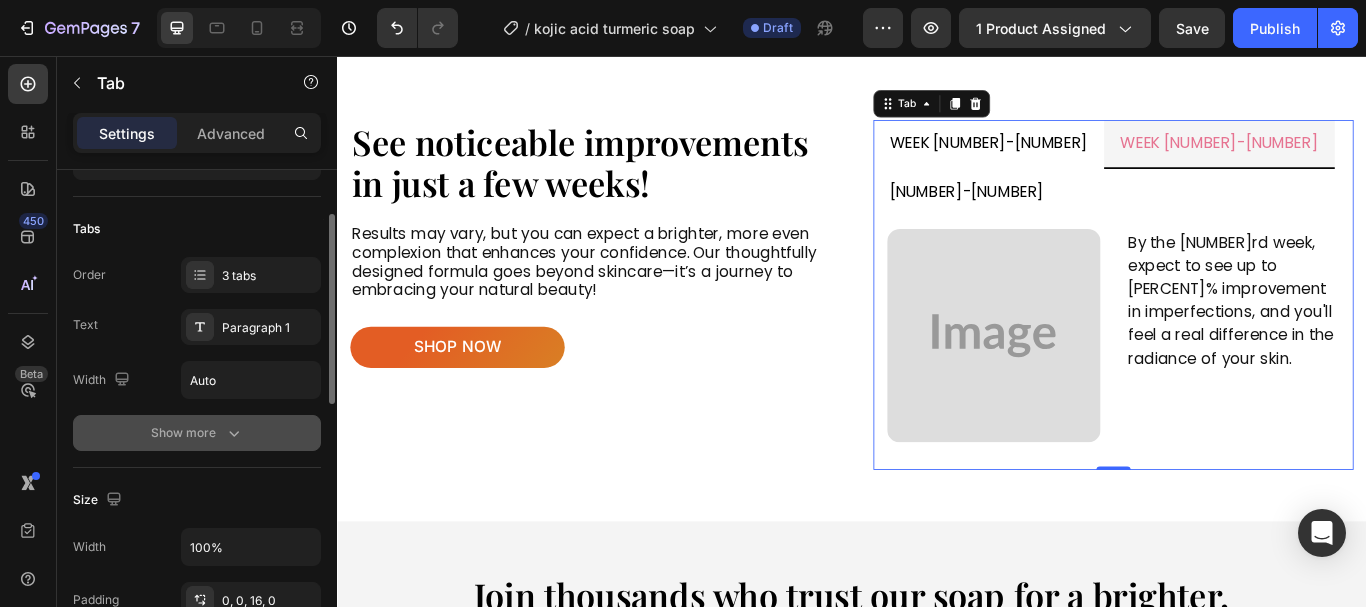 click 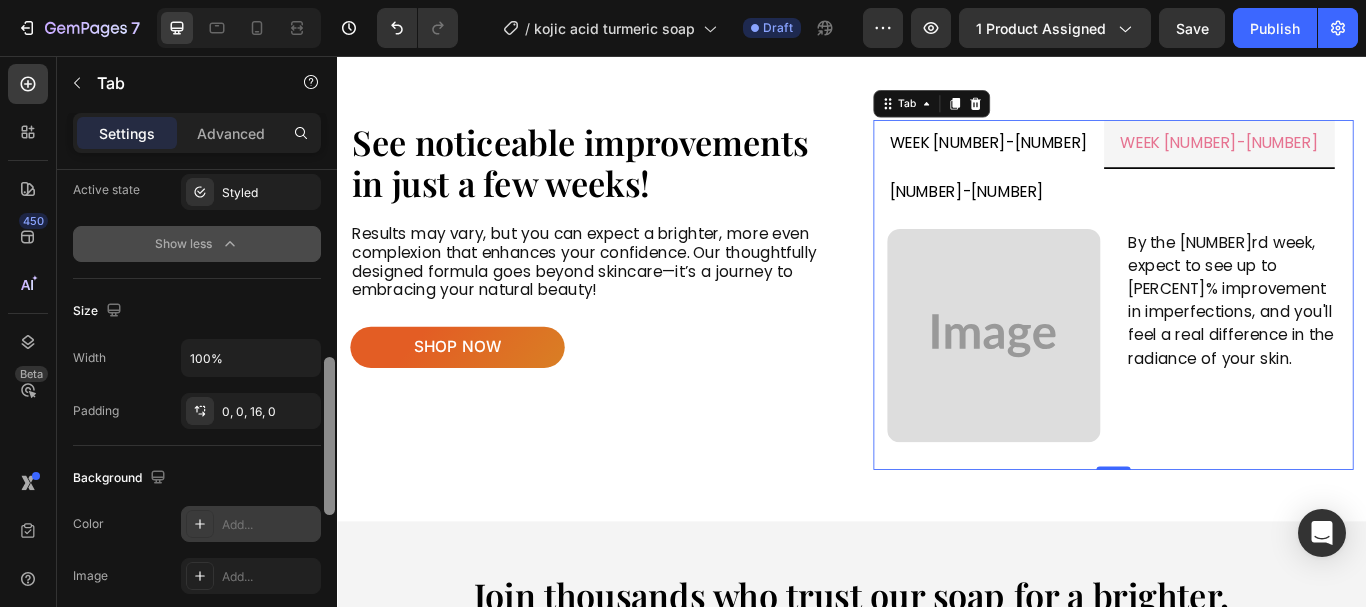 scroll, scrollTop: 571, scrollLeft: 0, axis: vertical 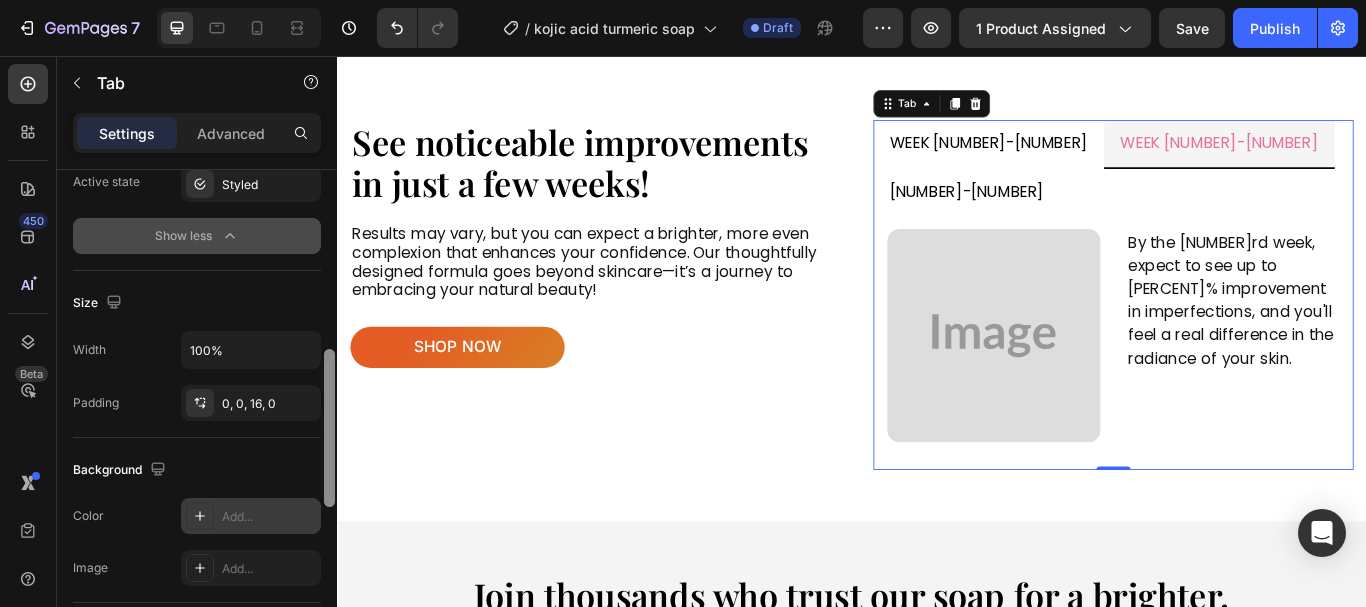 drag, startPoint x: 328, startPoint y: 357, endPoint x: 261, endPoint y: 526, distance: 181.79659 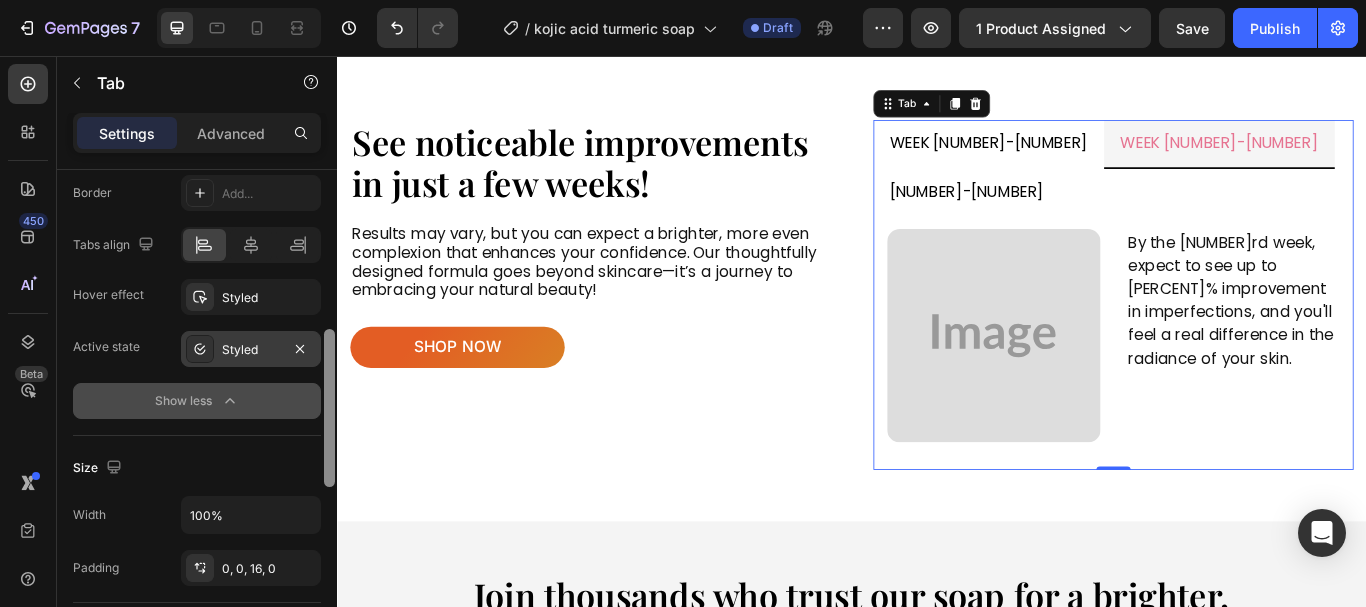 scroll, scrollTop: 428, scrollLeft: 0, axis: vertical 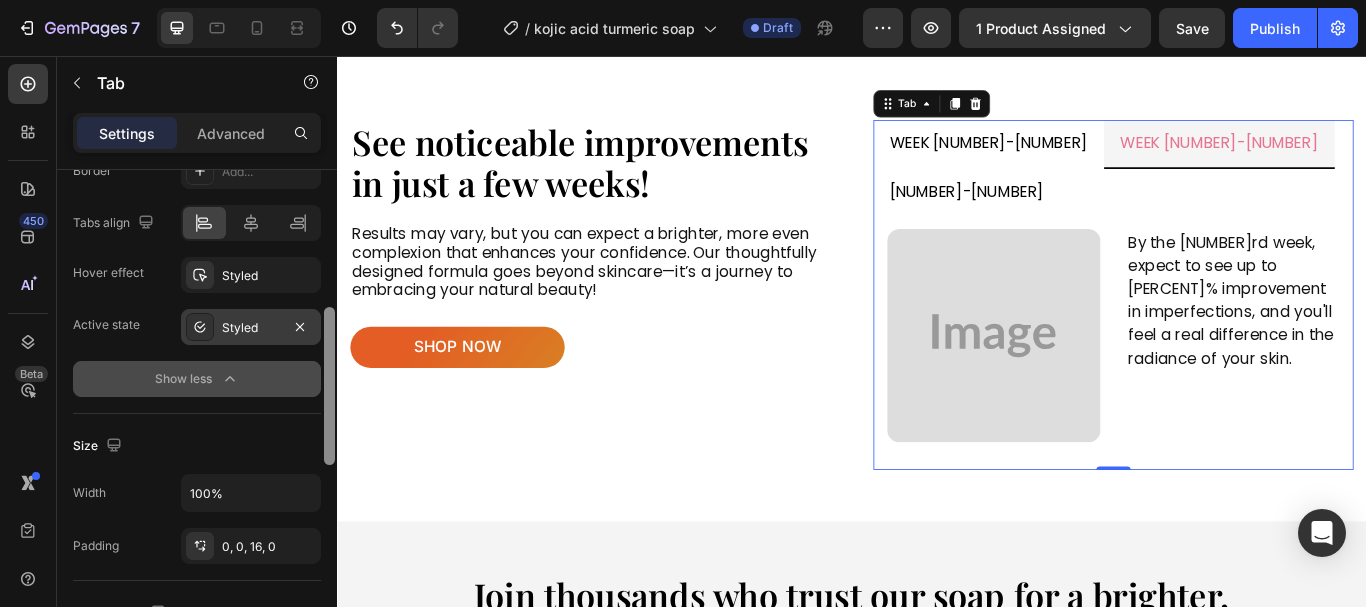 drag, startPoint x: 328, startPoint y: 394, endPoint x: 269, endPoint y: 348, distance: 74.8131 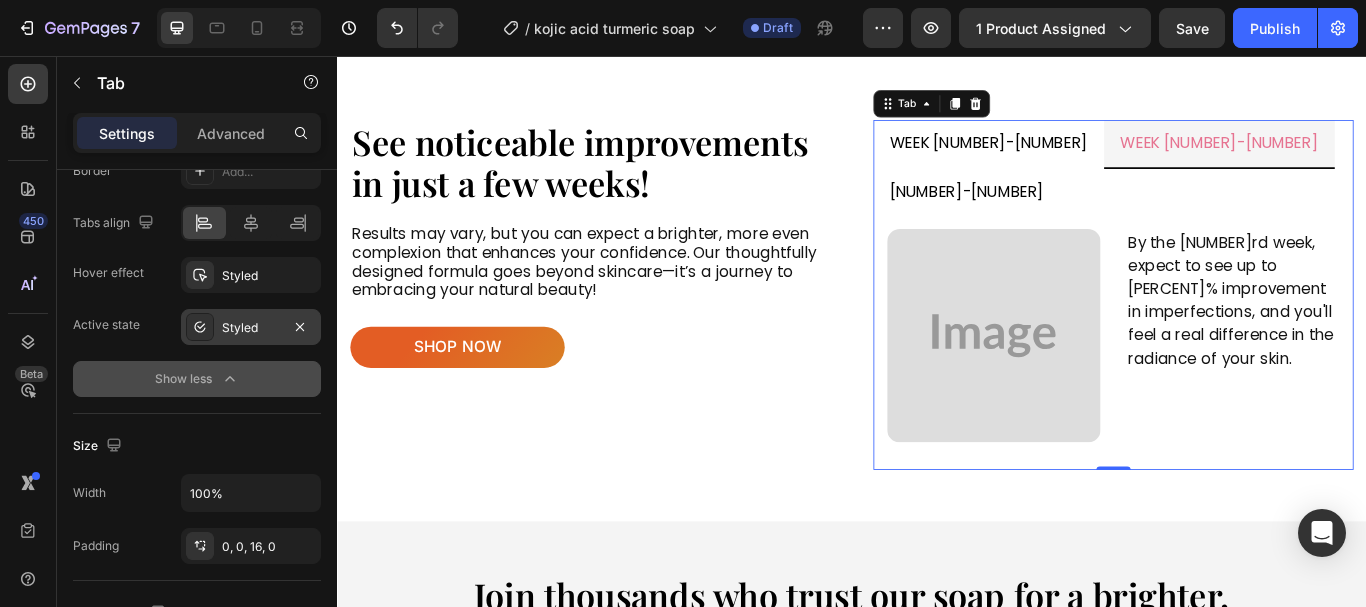 click on "Styled" at bounding box center [251, 328] 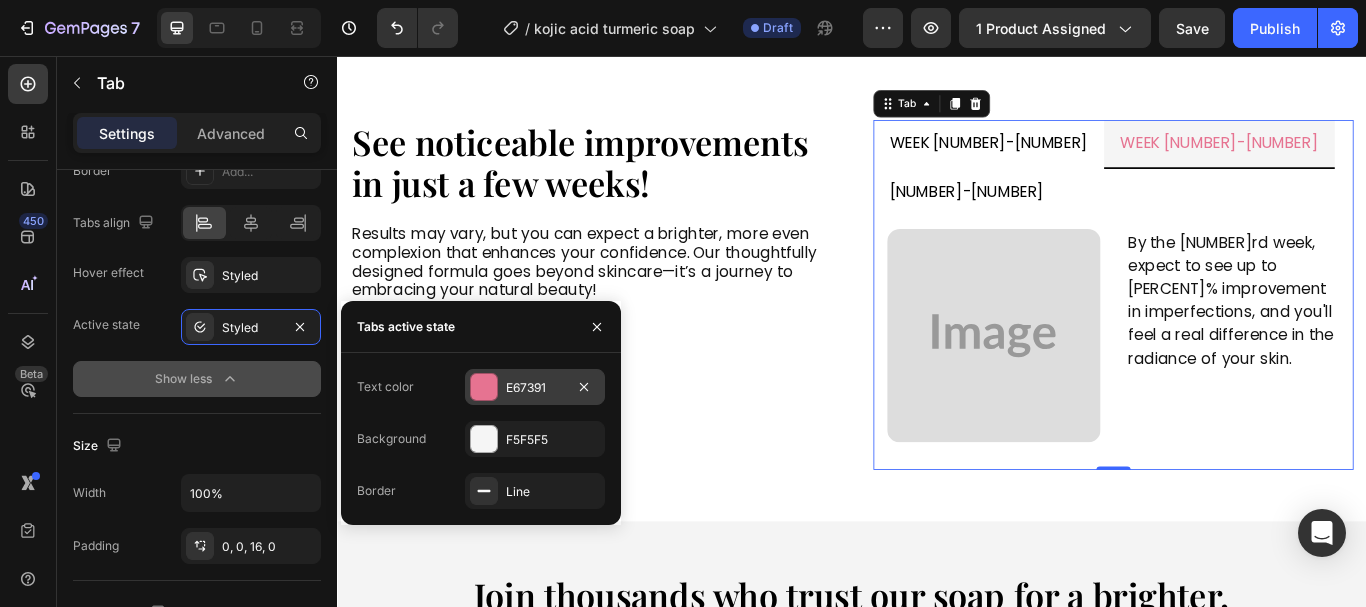 click at bounding box center (484, 387) 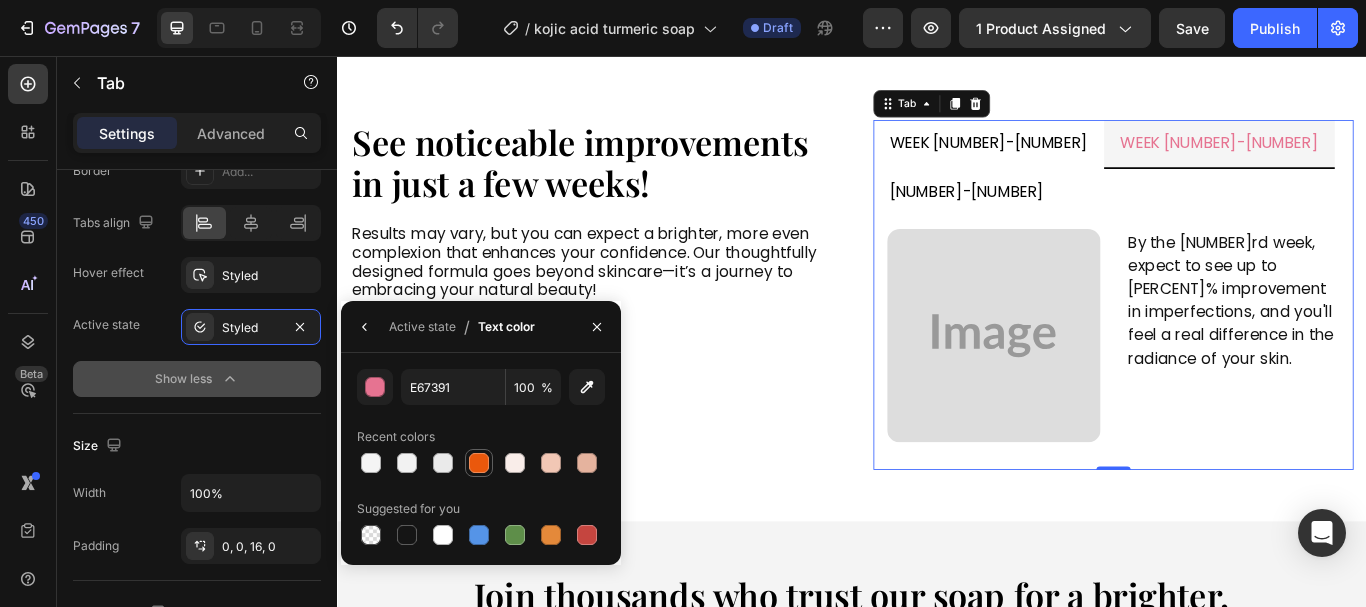 click at bounding box center [479, 463] 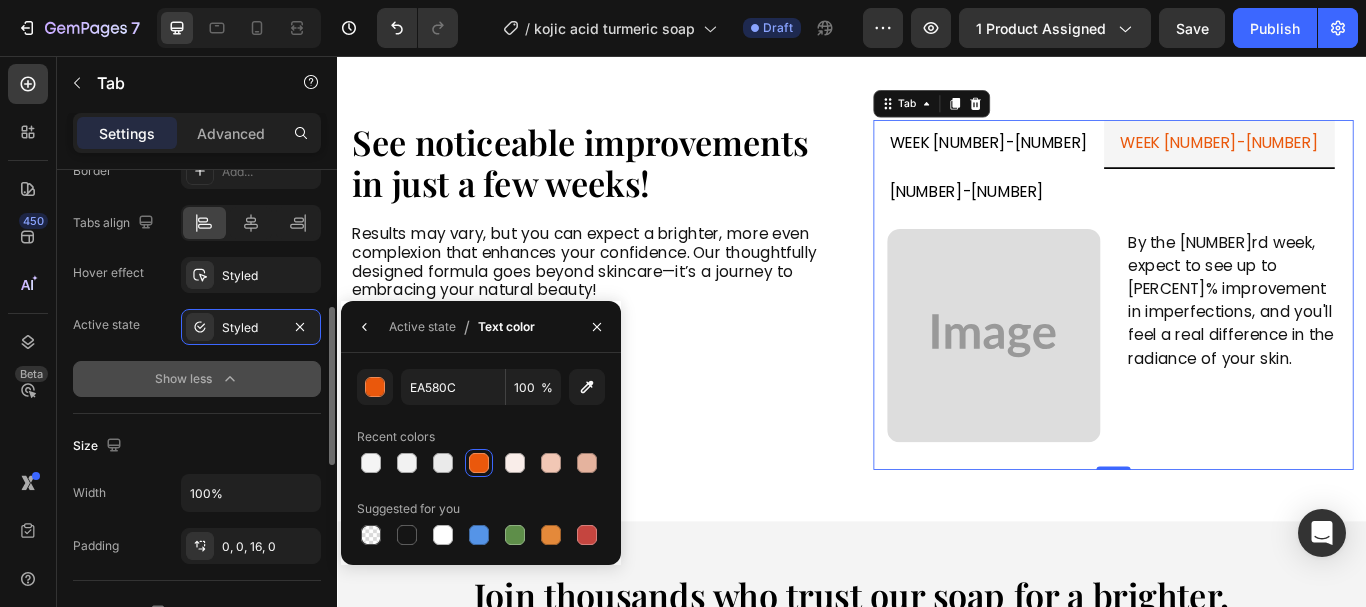 click on "Size Width 100% Padding 0, 0, 16, 0" 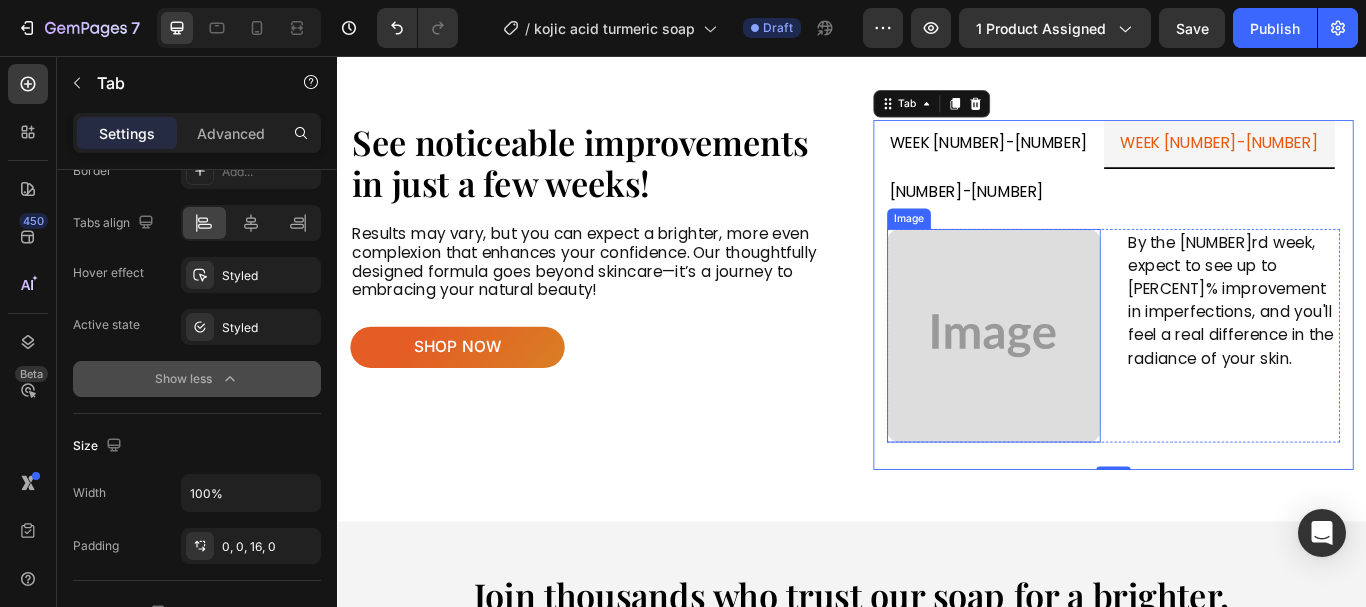 click at bounding box center (1102, 382) 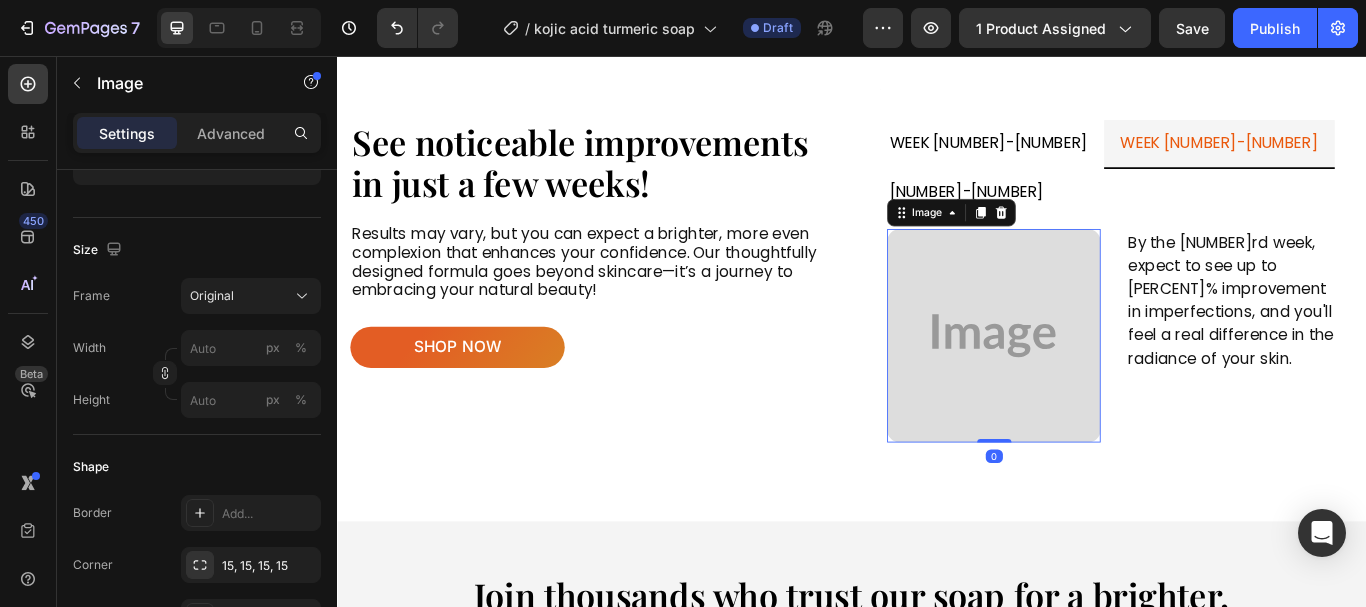 scroll, scrollTop: 0, scrollLeft: 0, axis: both 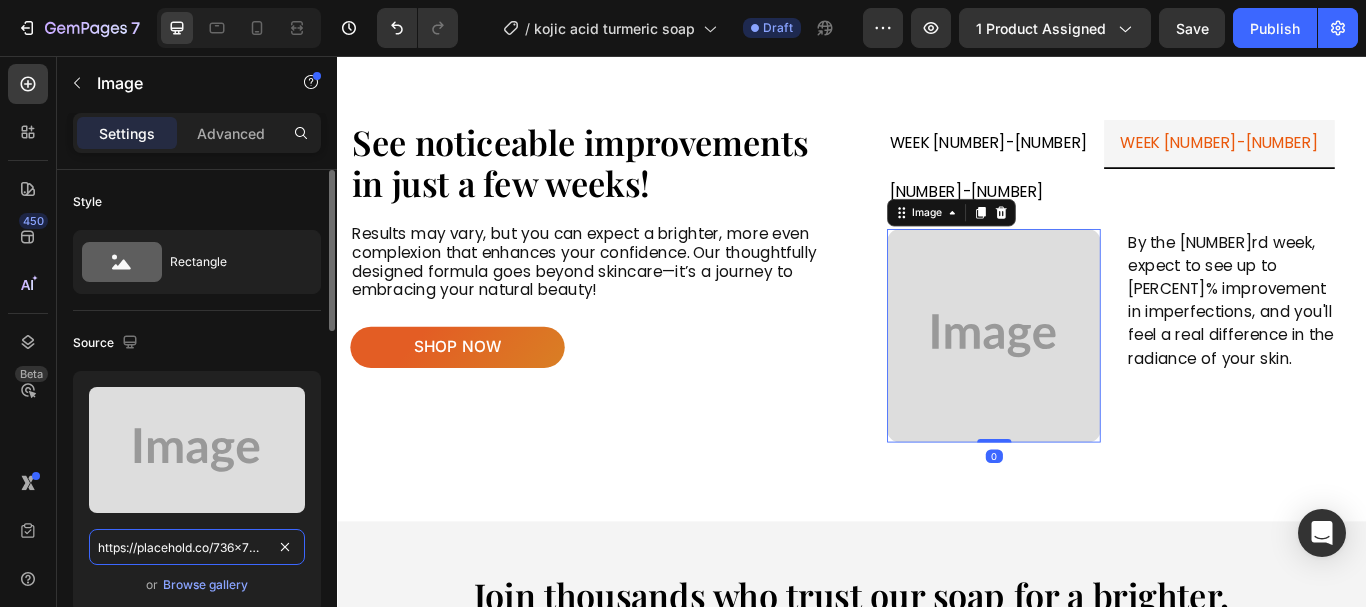 click on "https://placehold.co/736x736?text=Image" at bounding box center [197, 547] 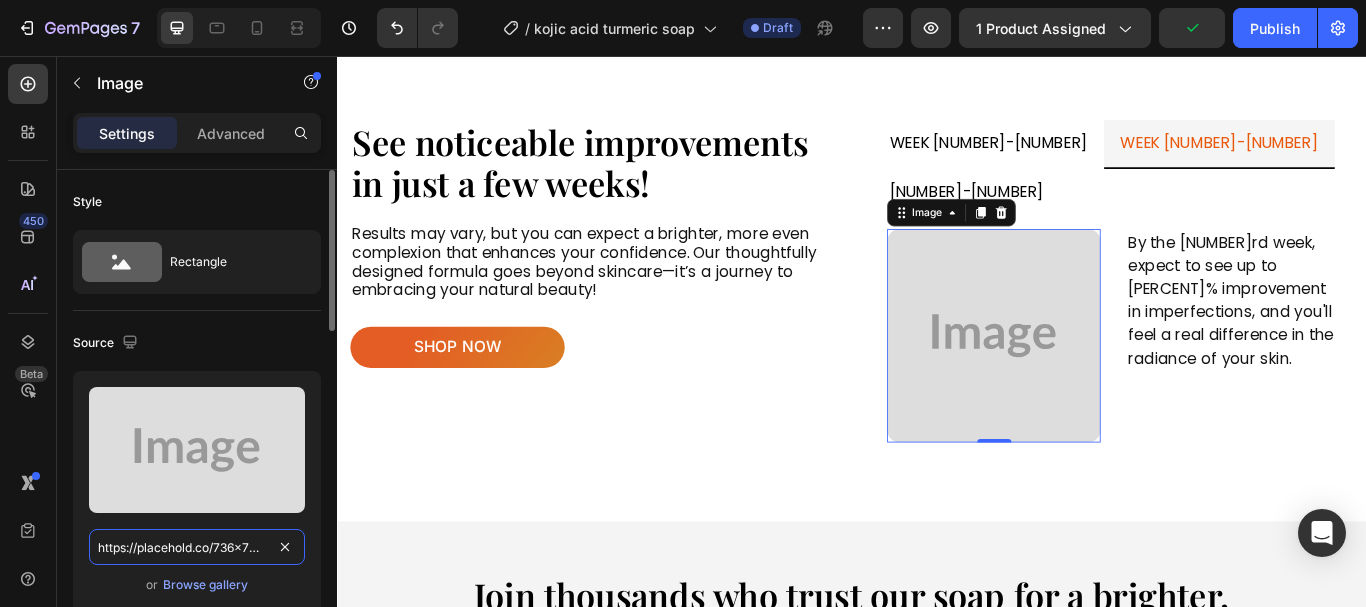 paste on "gleemia.myshopify.com/cdn/shop/files/gempages_558898089159557942-3e9e33c5-2cf1-4dd8-9e1c-d546828591ab.jpg?v=14592983685983551400" 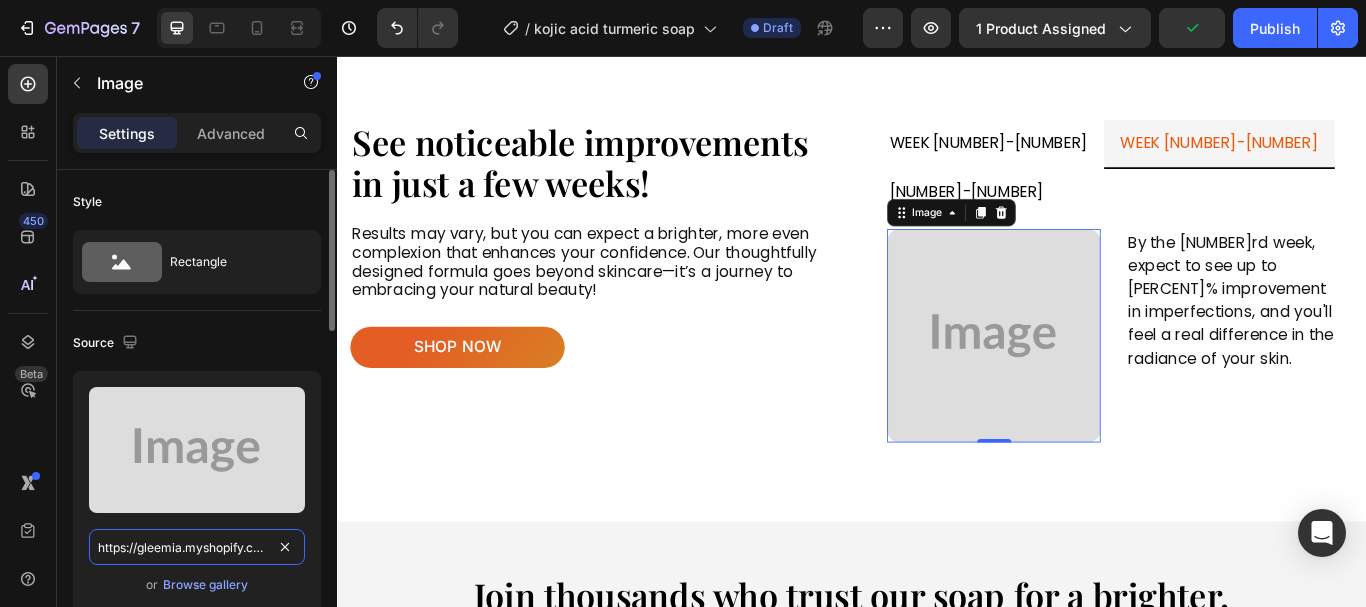 scroll, scrollTop: 0, scrollLeft: 727, axis: horizontal 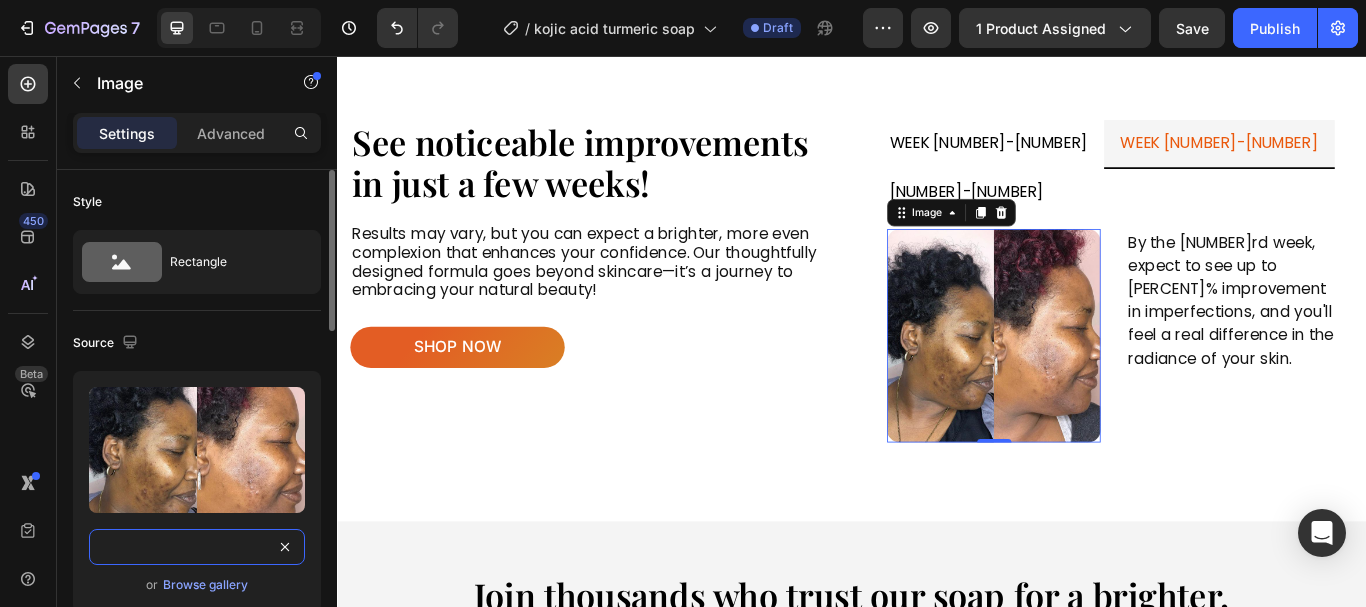 type on "https://gleemia.myshopify.com/cdn/shop/files/gempages_558898089159557942-3e9e33c5-2cf1-4dd8-9e1c-d546828591ab.jpg?v=14592983685983551400" 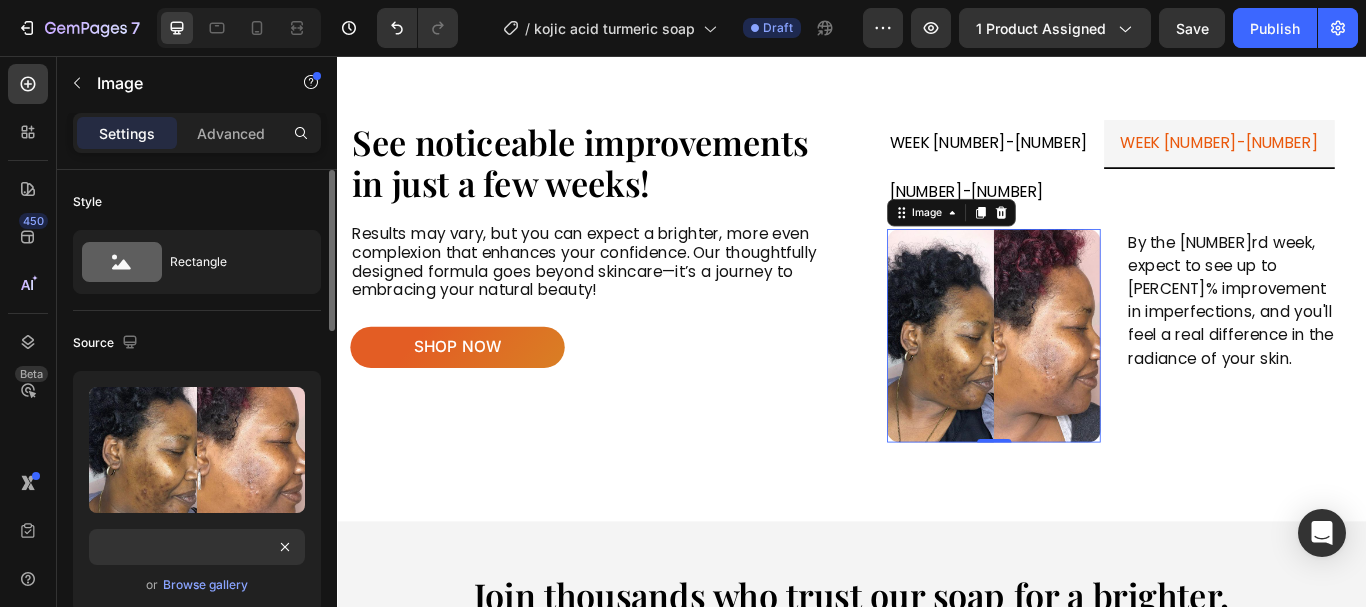 scroll, scrollTop: 0, scrollLeft: 0, axis: both 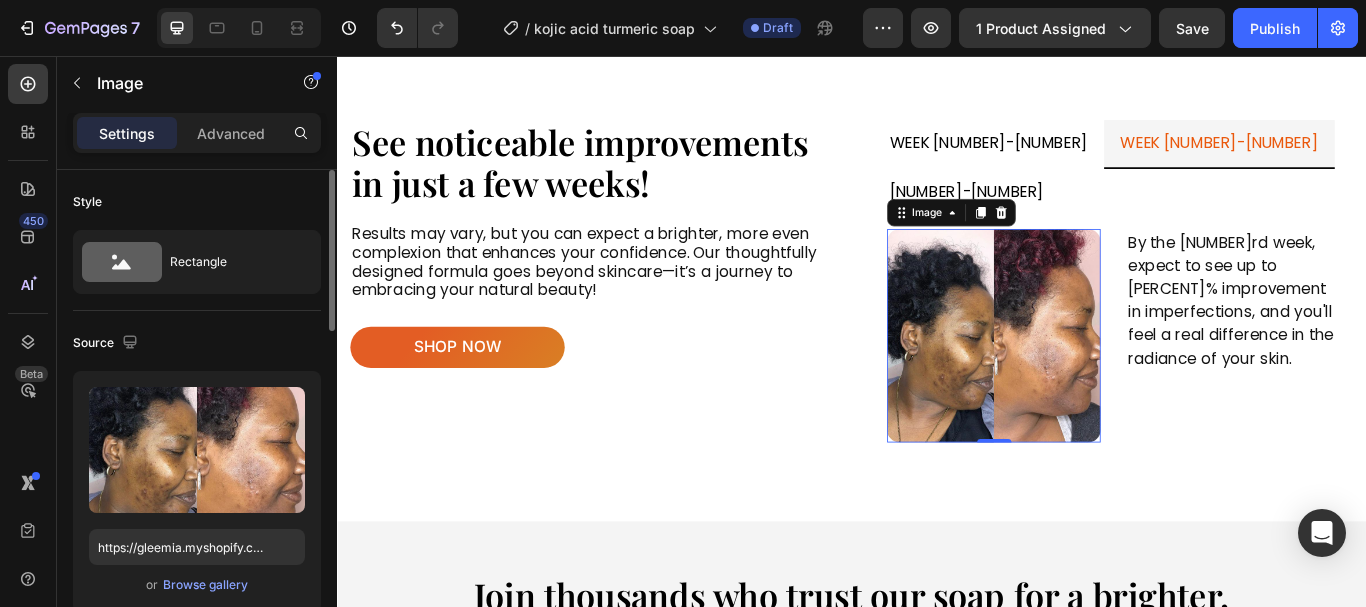 click on "Source" at bounding box center [197, 343] 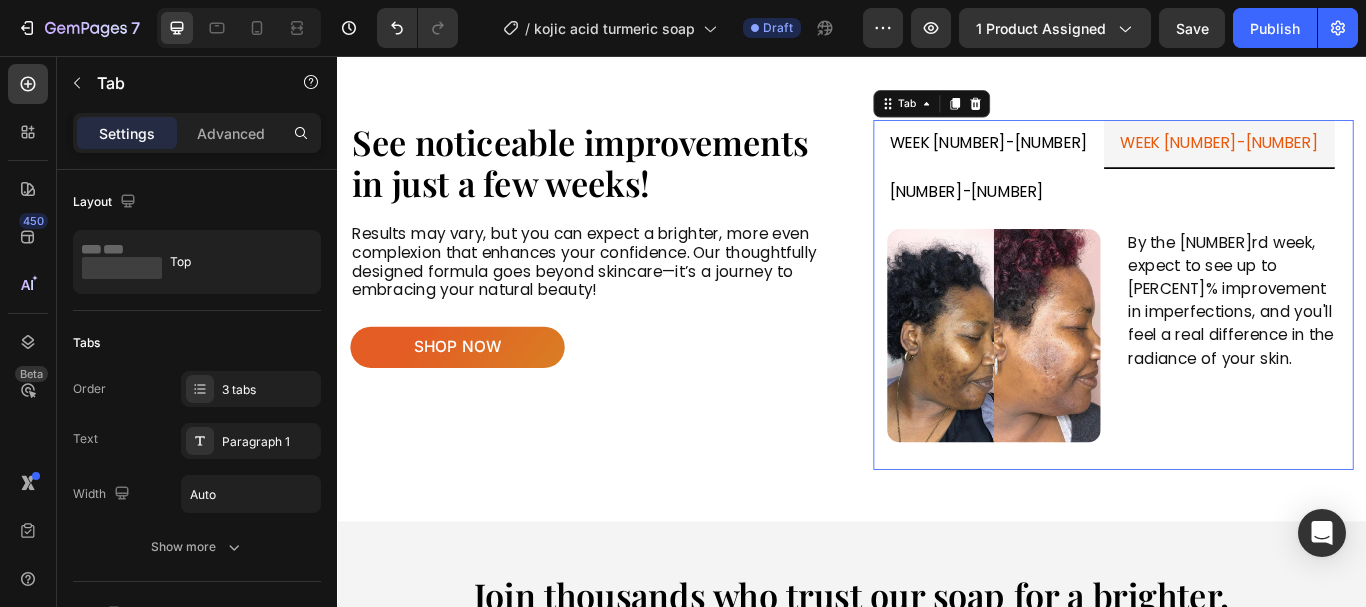 click on "[NUMBER]-[NUMBER]" at bounding box center [1071, 215] 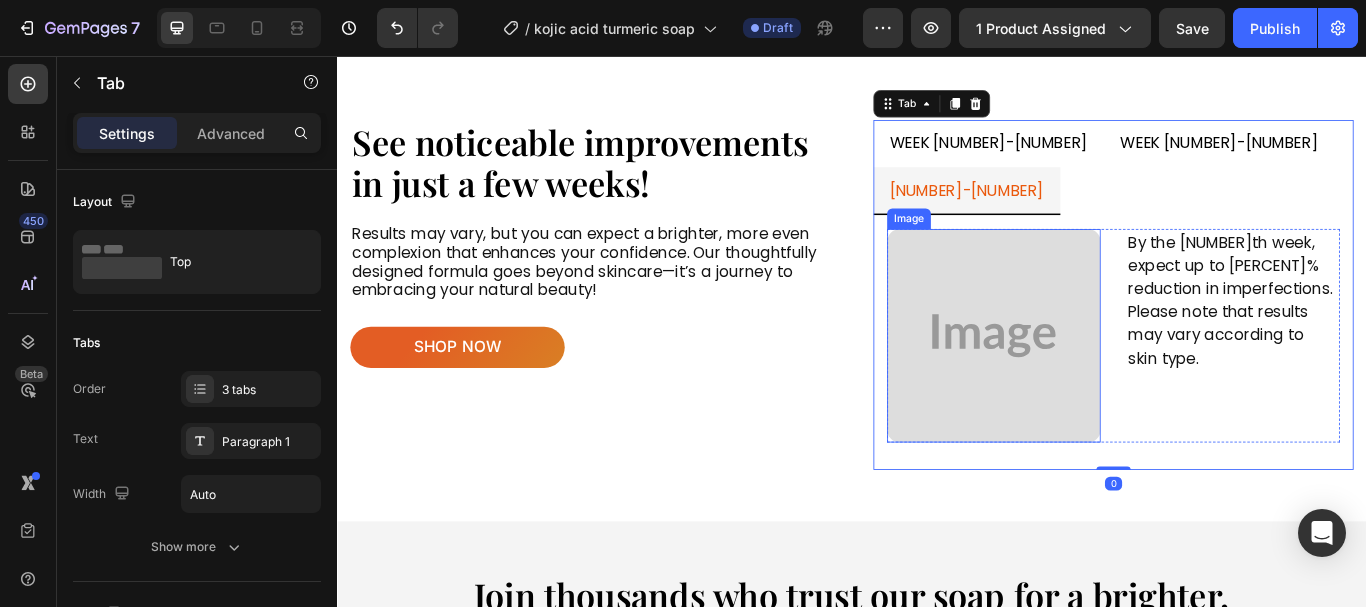 click at bounding box center (1102, 382) 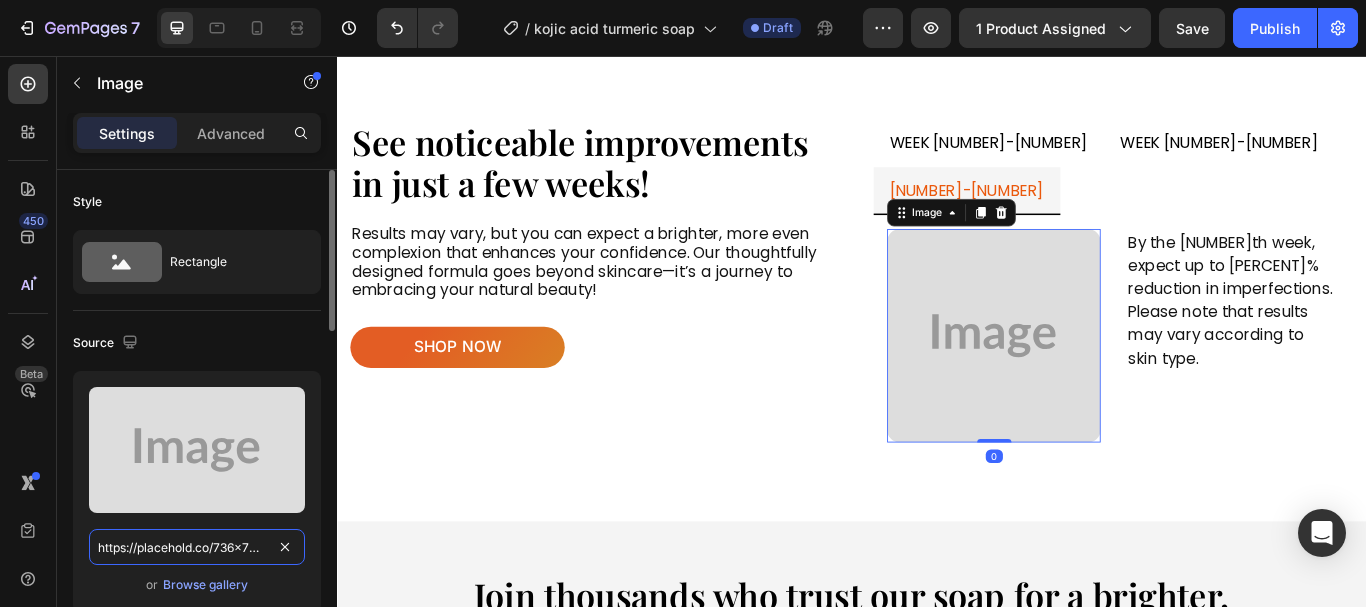 click on "https://placehold.co/736x736?text=Image" at bounding box center [197, 547] 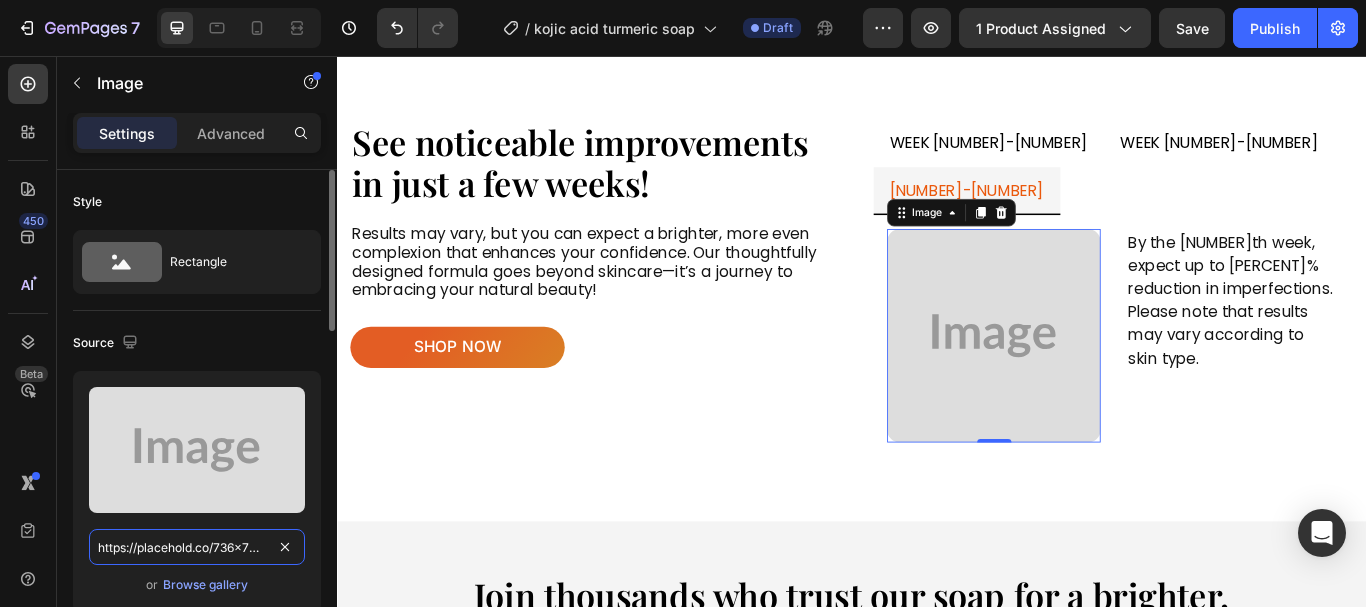 paste on "gleemia.myshopify.com/cdn/shop/files/gempages_558898089159557942-367fd721-59a4-491f-bbfb-0dfa933d5fe4.jpg?v=162478287642454218" 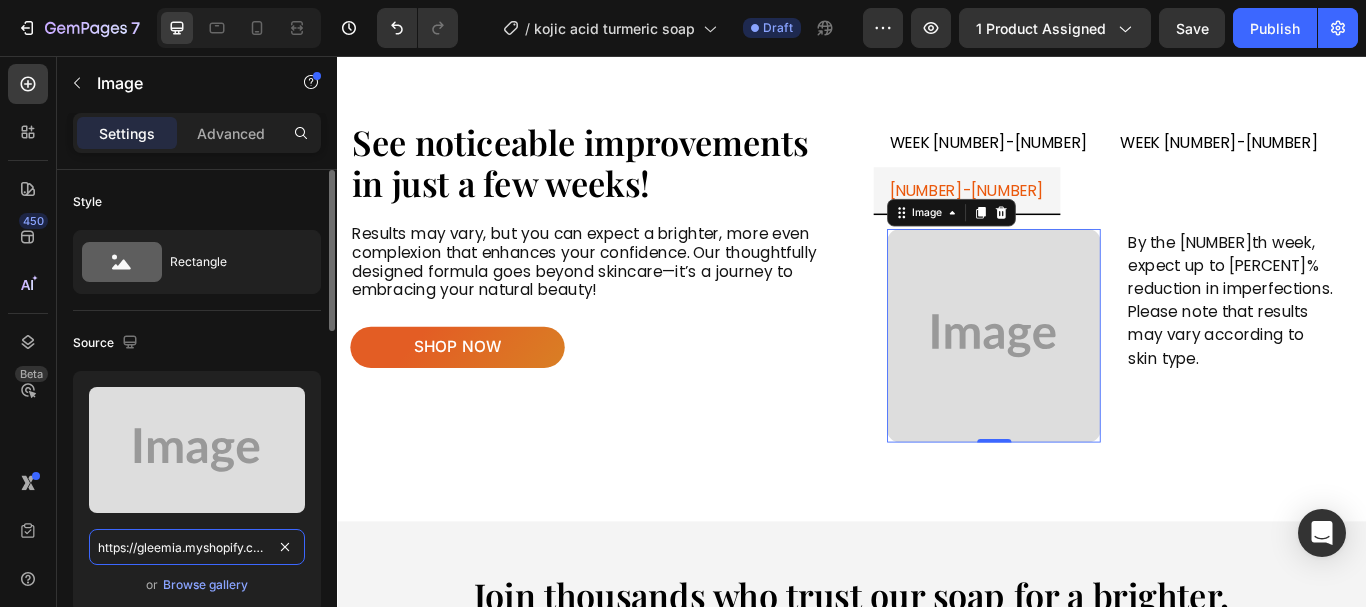 scroll, scrollTop: 0, scrollLeft: 702, axis: horizontal 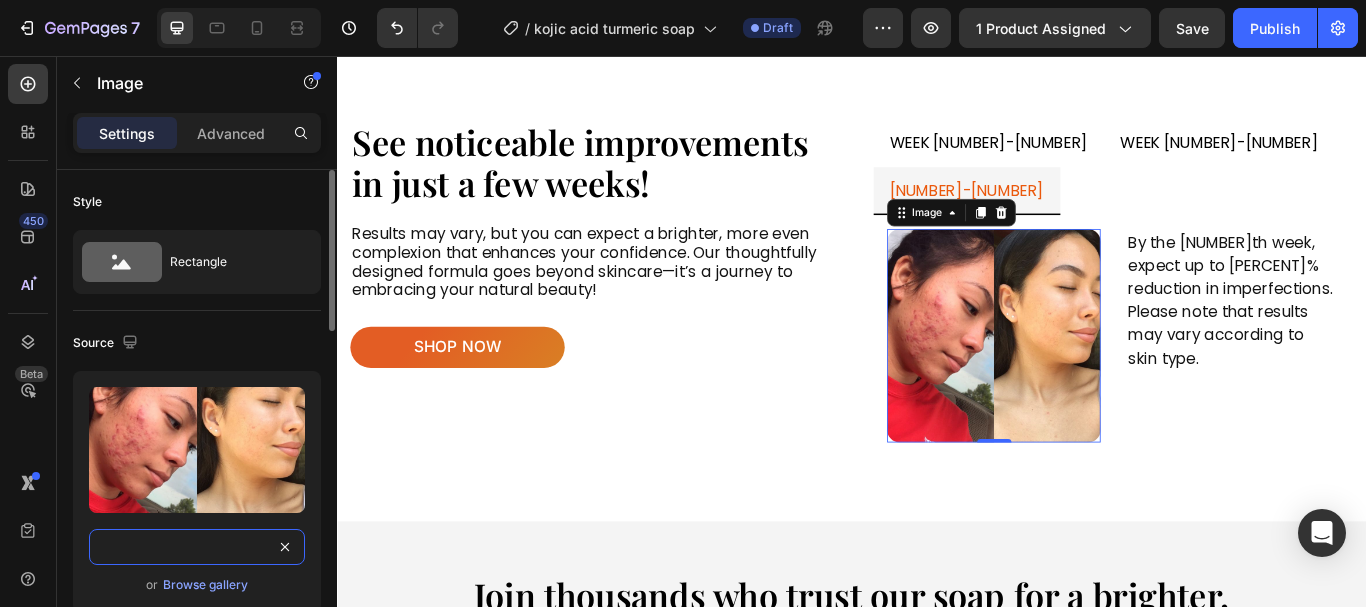 type on "https://gleemia.myshopify.com/cdn/shop/files/gempages_558898089159557942-367fd721-59a4-491f-bbfb-0dfa933d5fe4.jpg?v=162478287642454218" 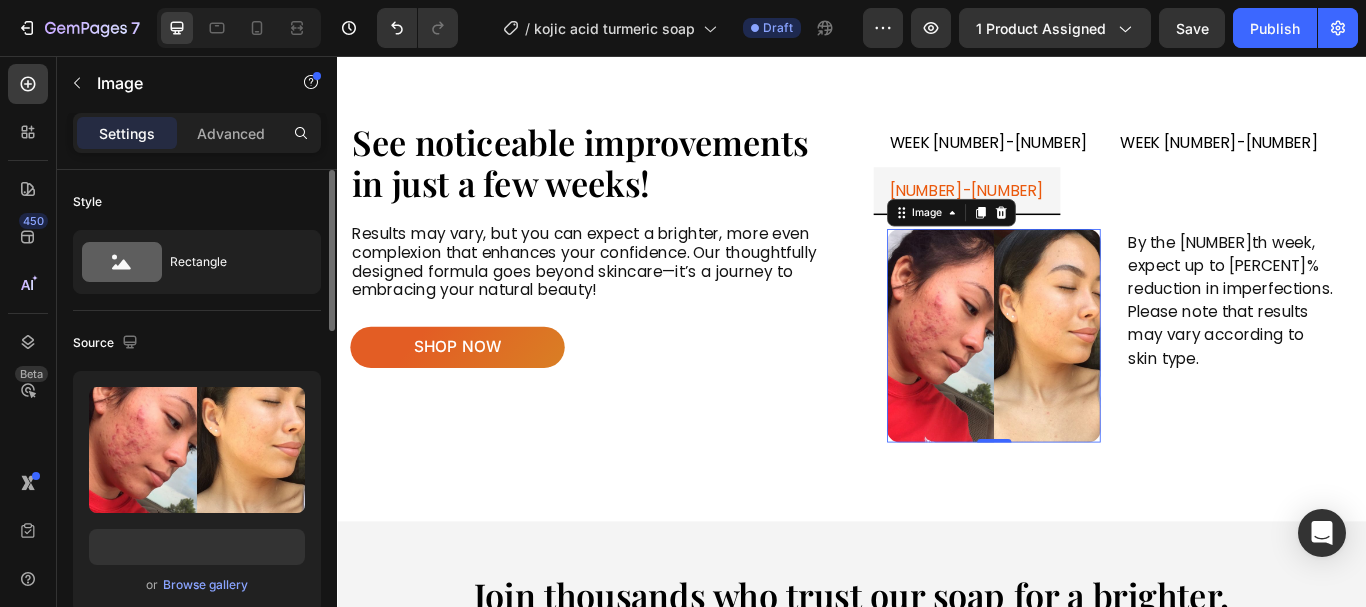 scroll, scrollTop: 0, scrollLeft: 0, axis: both 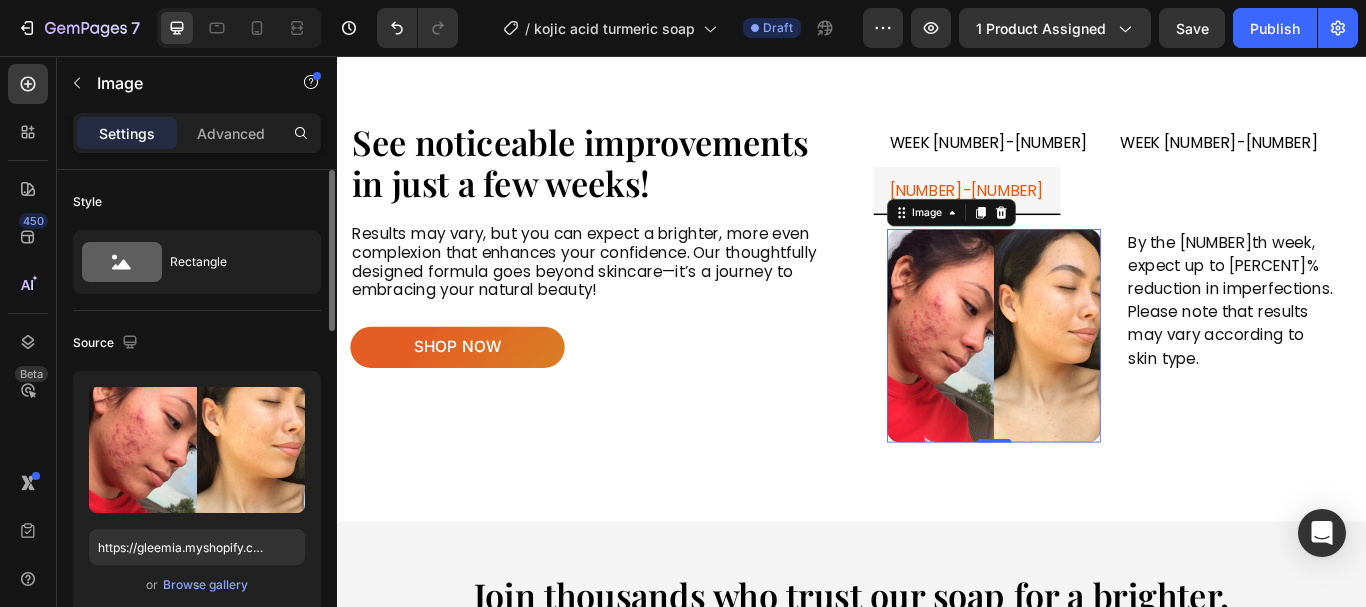 click on "Source" at bounding box center [197, 343] 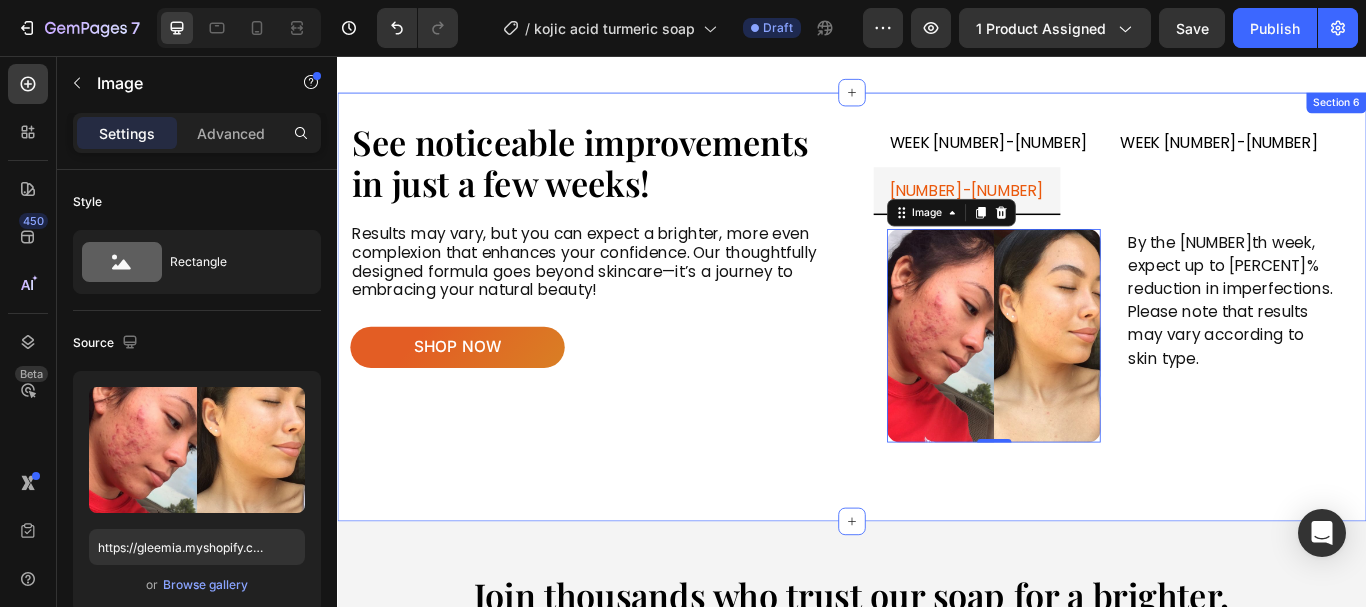 click on "See noticeable improvements in just a few weeks! Heading Results may vary, but you can expect a brighter, more even complexion that enhances your confidence. Our thoughtfully designed formula goes beyond skincare—it’s a journey to embracing your natural beauty! Text Block shop now Button week [NUMBER]-[NUMBER] week [NUMBER]-[NUMBER] [NUMBER]-[NUMBER] Image After just one week, notice a visible reduction in imperfections, with up to [PERCENT]% improvement in your complexion. Text Block Row Image By the [NUMBER]rd week, expect to see up to [PERCENT]% improvement in imperfections, and you'll feel a real difference in the radiance of your skin. Text Block Row Image [NUMBER] By the [NUMBER]th week, expect up to [PERCENT]% reduction in imperfections. Please note that results may vary according to skin type. Text Block Row Tab Row shop now Button Section [NUMBER]" at bounding box center [937, 349] 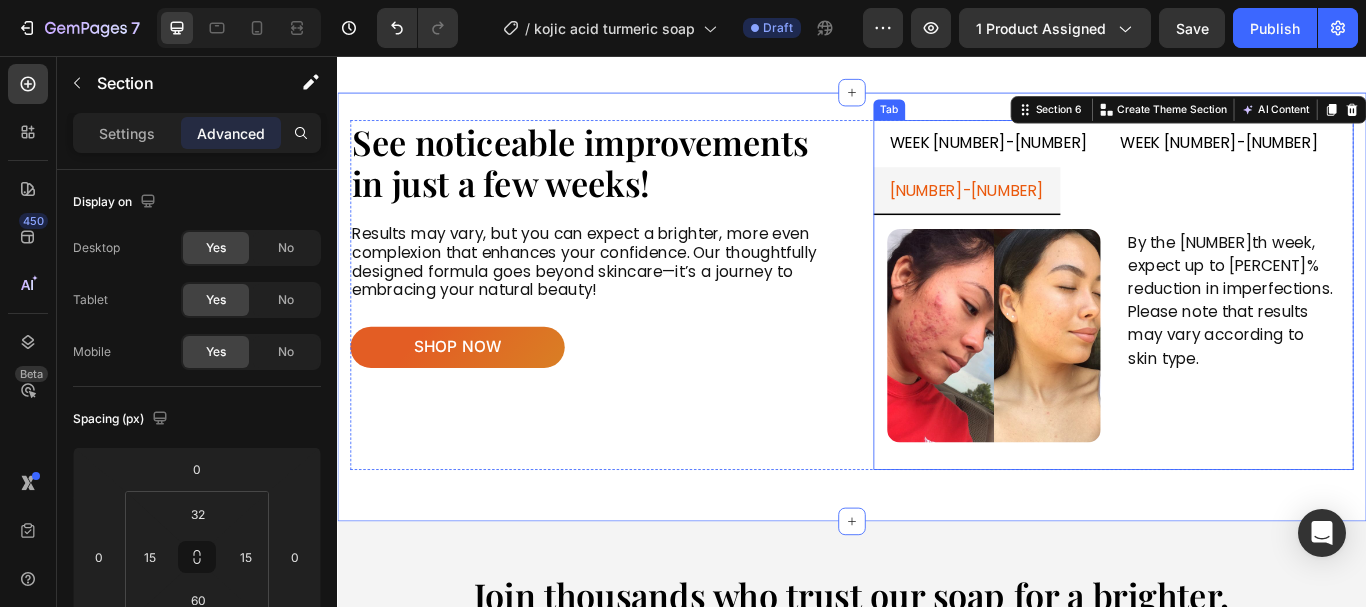 click on "week [NUMBER]-[NUMBER]" at bounding box center [1365, 158] 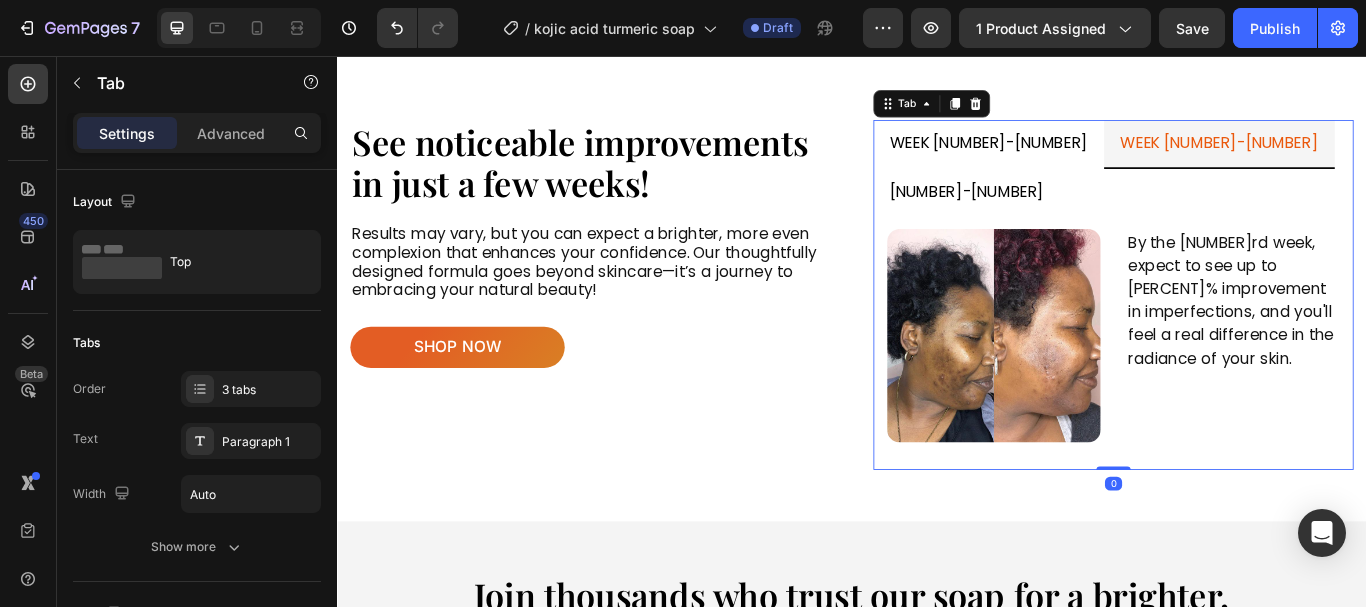 click on "week [NUMBER]-[NUMBER]" at bounding box center (1096, 158) 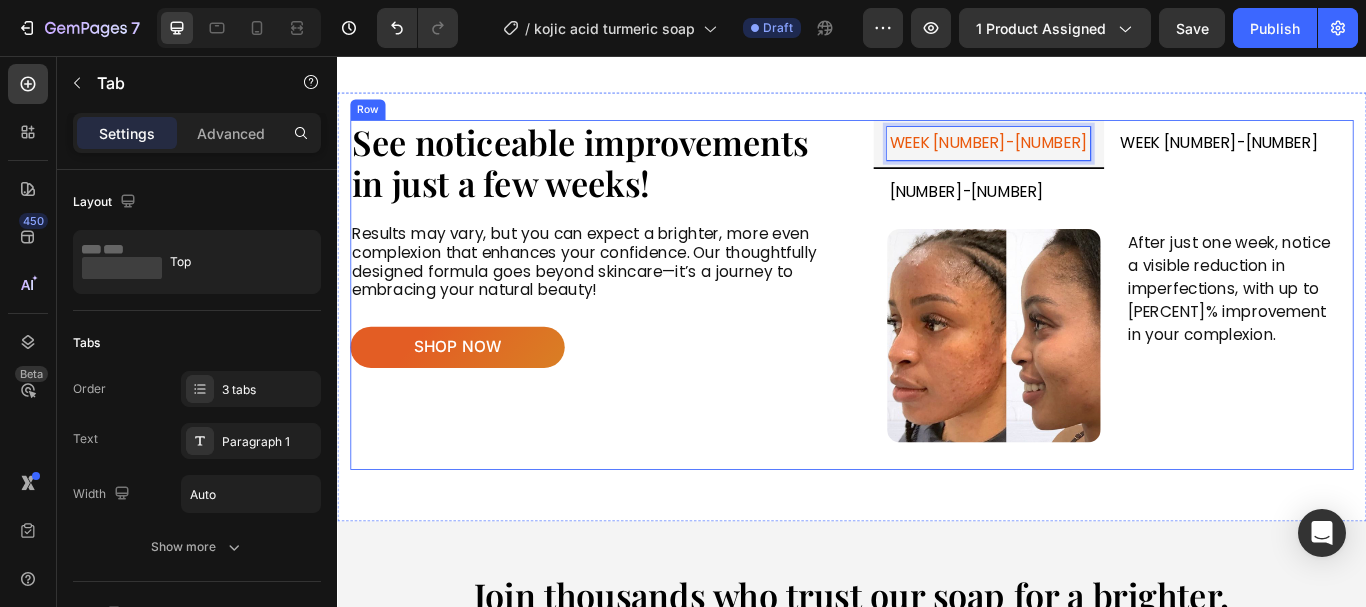 click on "See noticeable improvements in just a few weeks! Heading Results may vary, but you can expect a brighter, more even complexion that enhances your confidence. Our thoughtfully designed formula goes beyond skincare—it’s a journey to embracing your natural beauty! Text Block shop now Button week [NUMBER]-[NUMBER] week [NUMBER]-[NUMBER] [NUMBER]-[NUMBER] Image After just one week, notice a visible reduction in imperfections, with up to [PERCENT]% improvement in your complexion. Text Block Row Image By the [NUMBER]rd week, expect to see up to [PERCENT]% improvement in imperfections, and you'll feel a real difference in the radiance of your skin. Text Block Row Image By the [NUMBER]th week, expect up to [PERCENT]% reduction in imperfections. Please note that results may vary according to skin type. Text Block Row Tab [NUMBER] Row" at bounding box center [937, 335] 